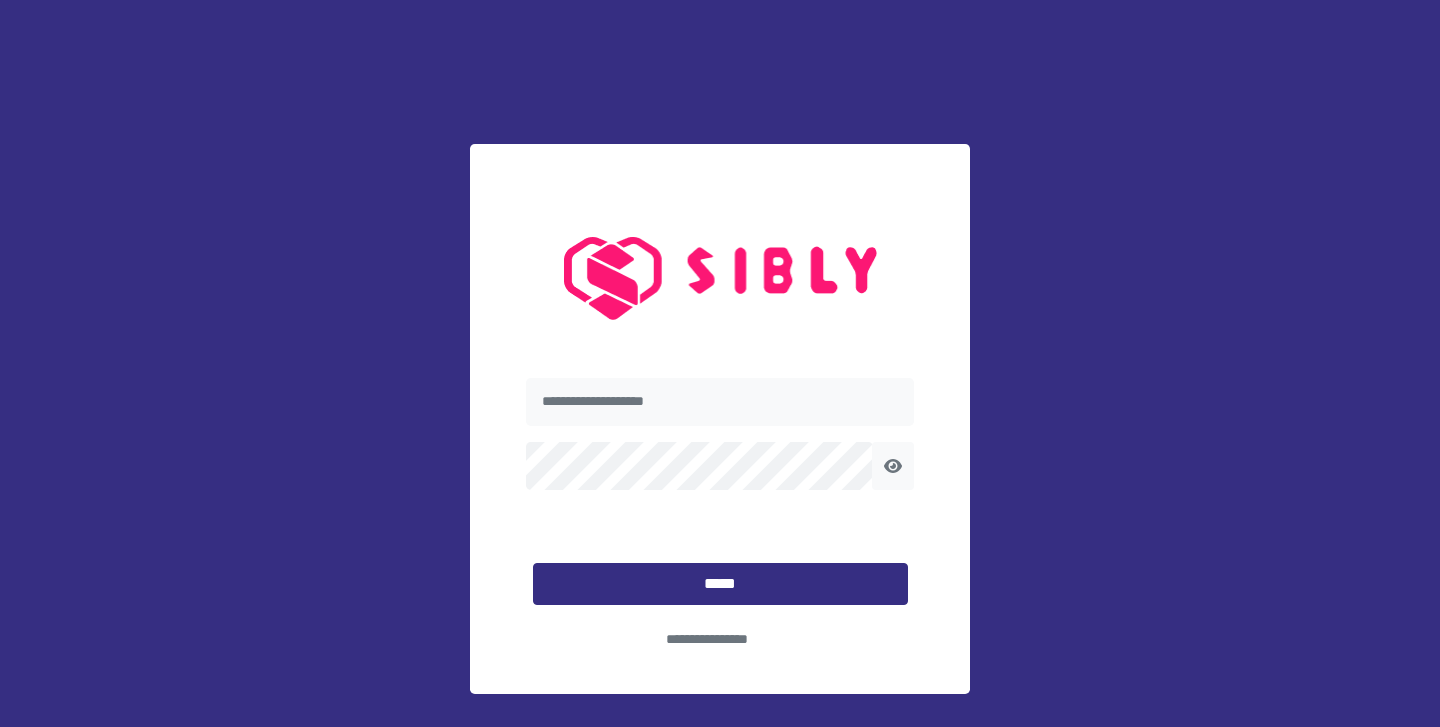 scroll, scrollTop: 0, scrollLeft: 0, axis: both 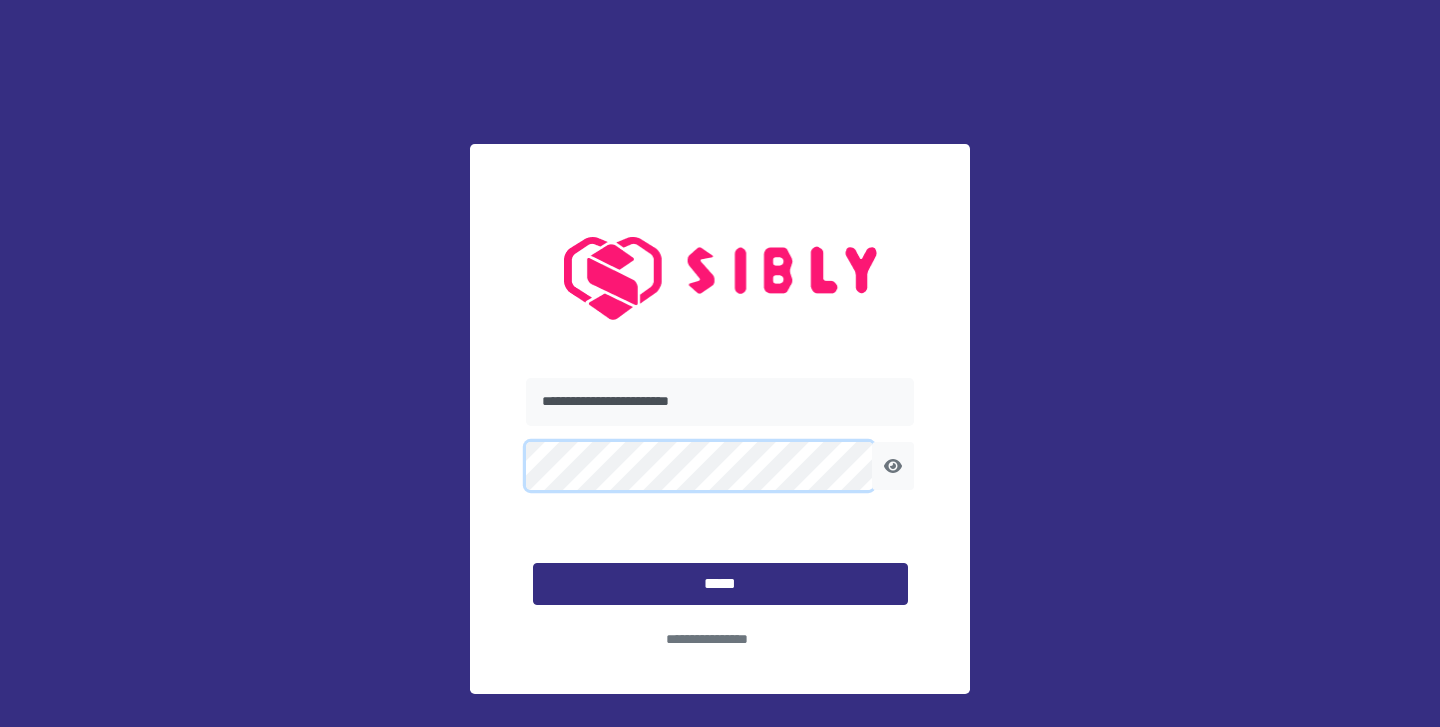 click on "*****" at bounding box center (720, 584) 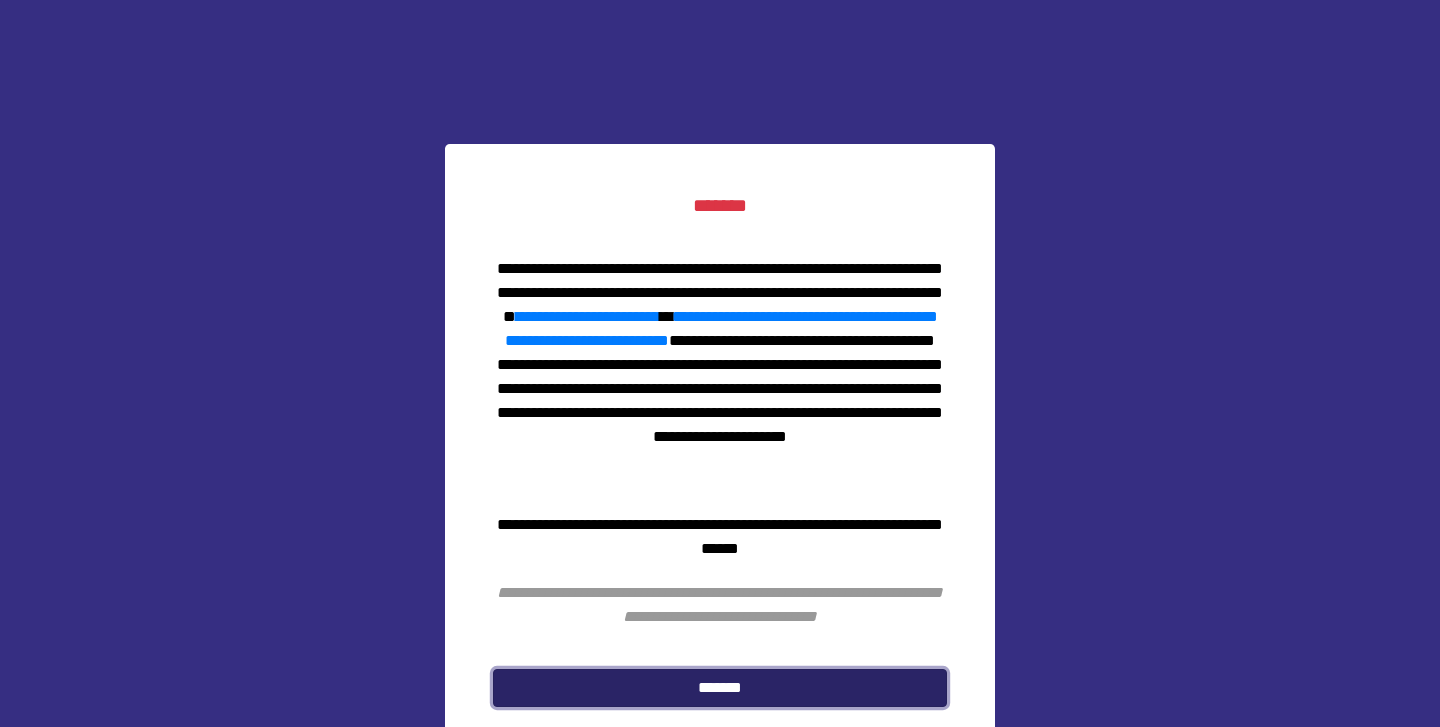 click on "*******" at bounding box center [720, 688] 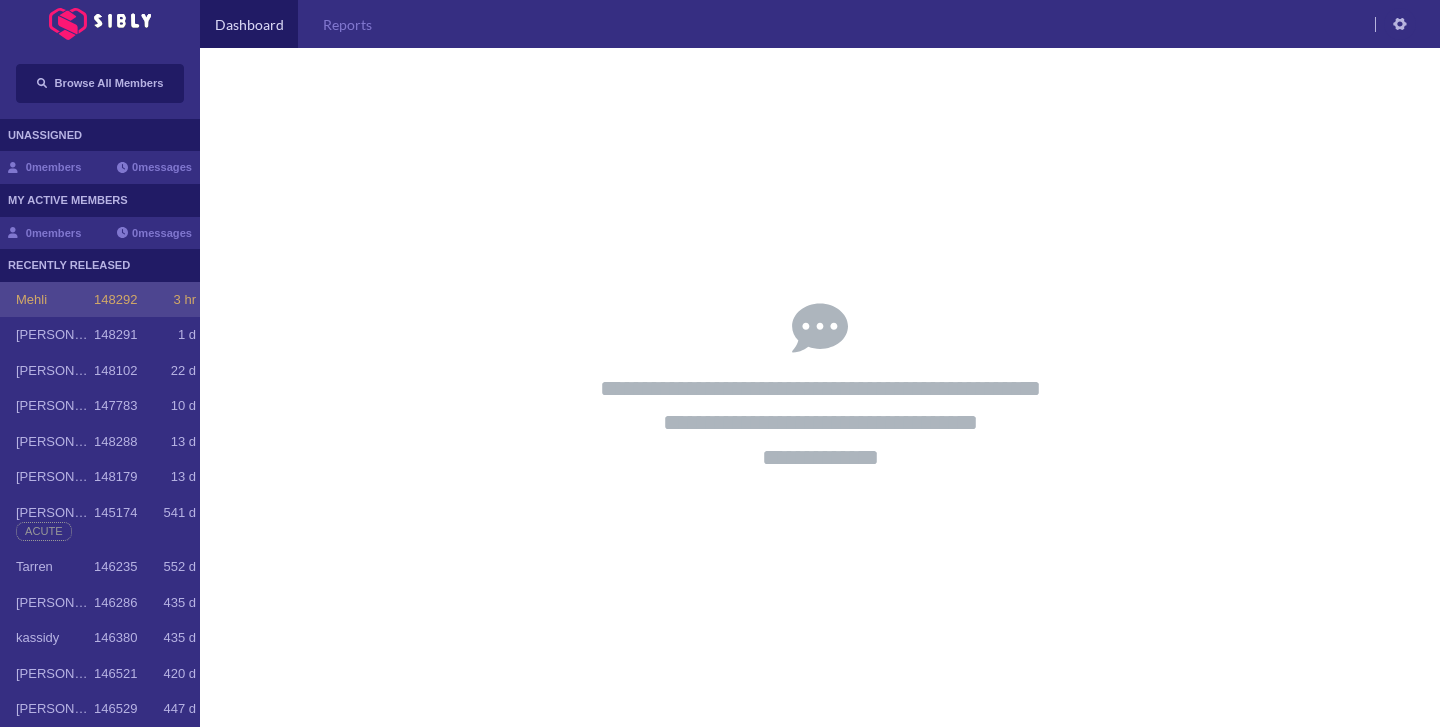 click on "Mehli 148292 3 hr" at bounding box center [106, 300] 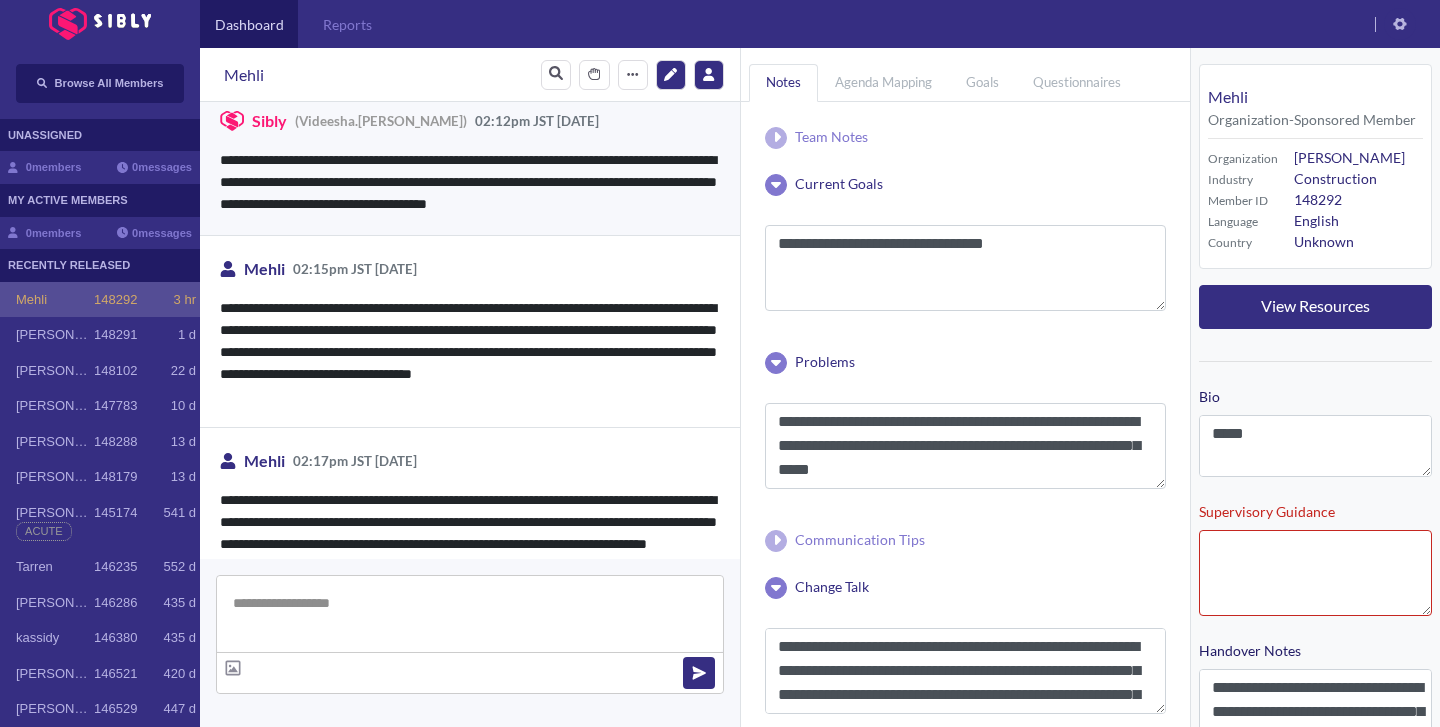 type on "**********" 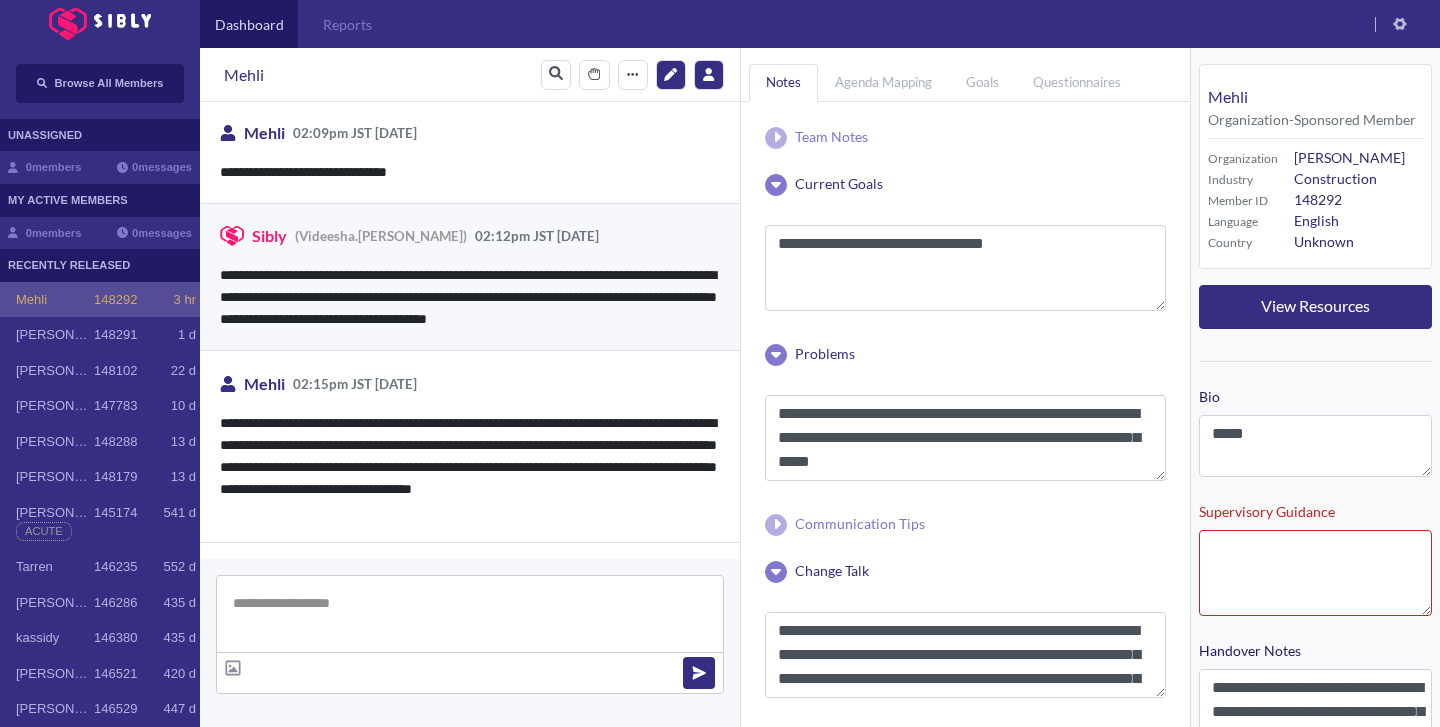 scroll, scrollTop: 605, scrollLeft: 0, axis: vertical 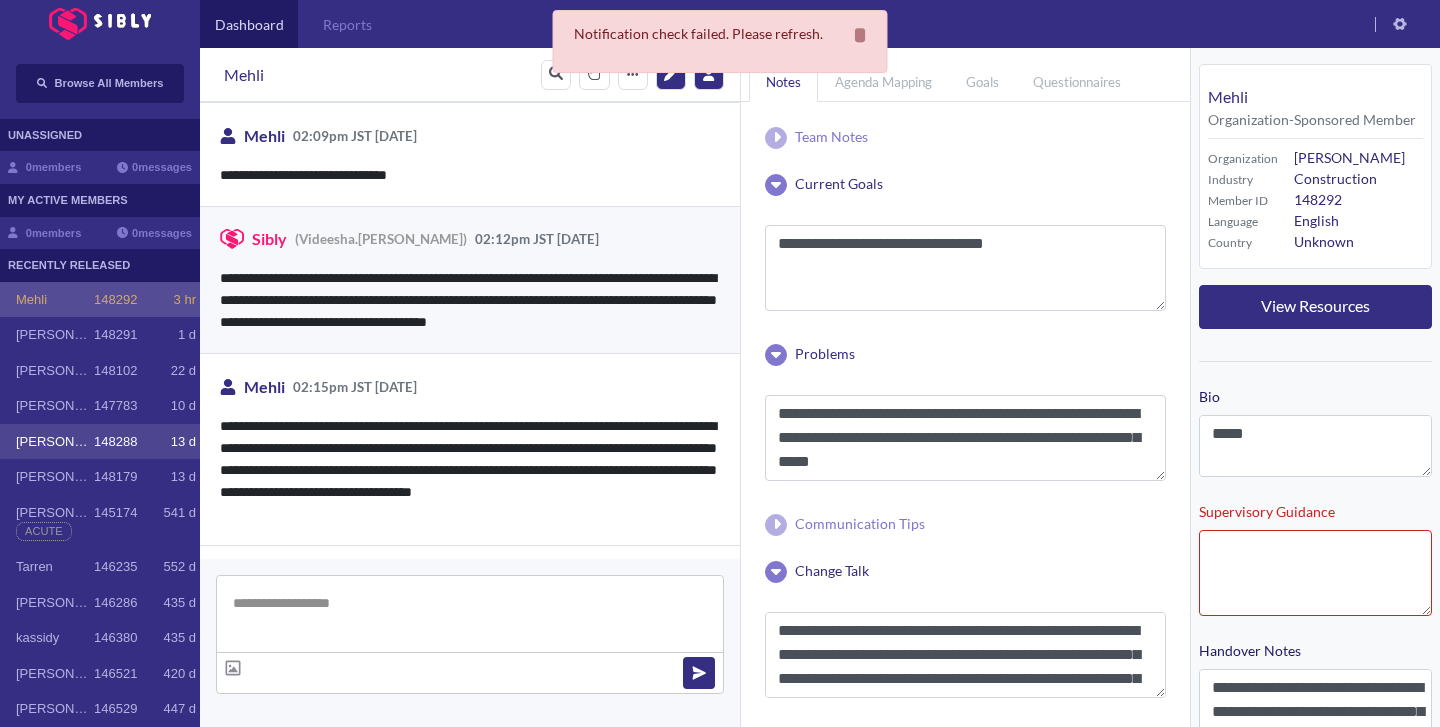 click on "[PERSON_NAME] 148288 13 d" at bounding box center (106, 442) 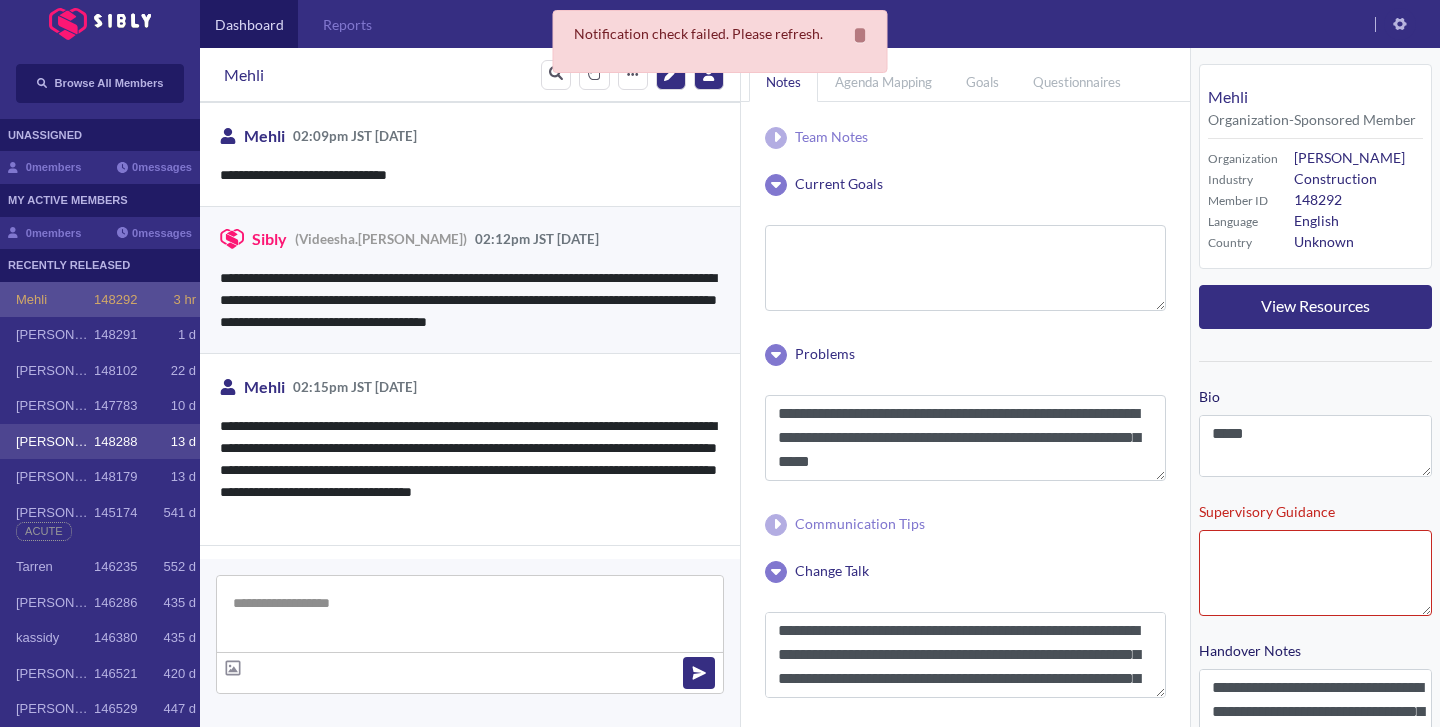 type 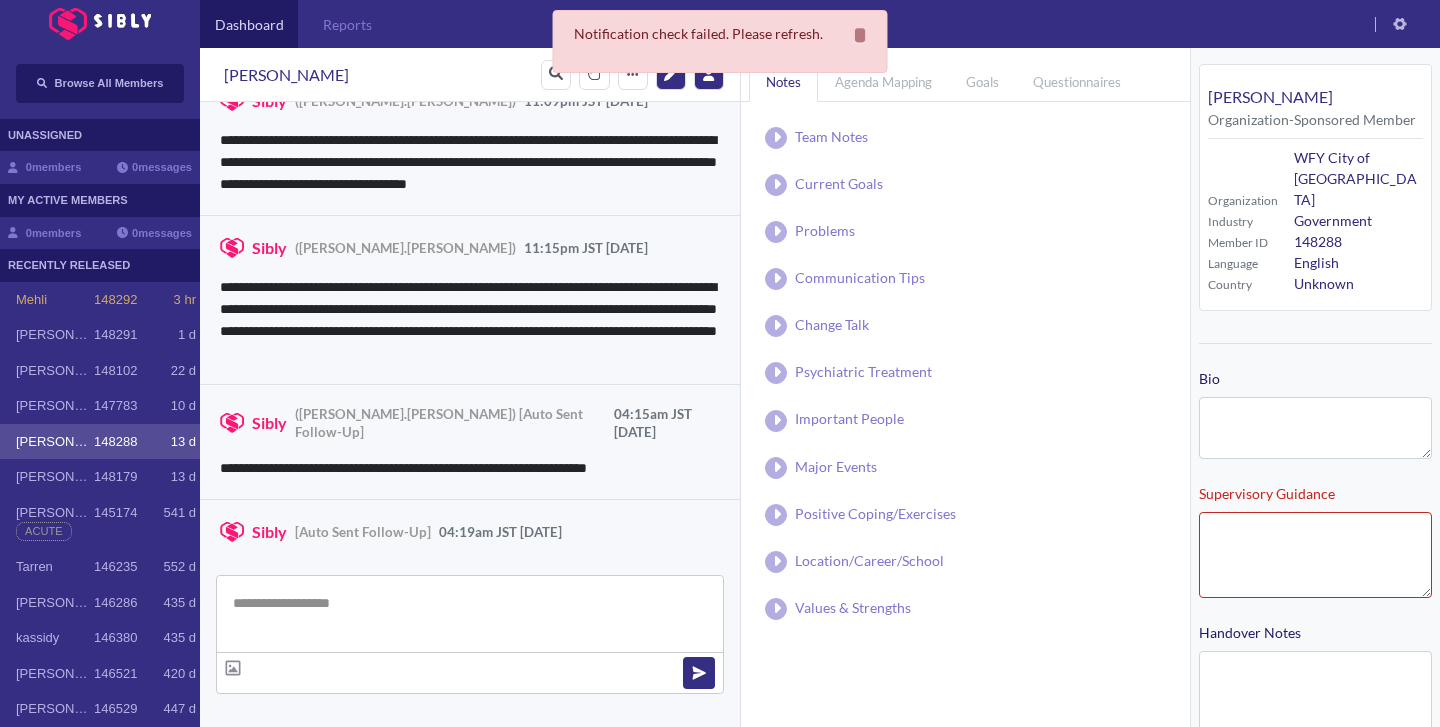 scroll, scrollTop: 544, scrollLeft: 0, axis: vertical 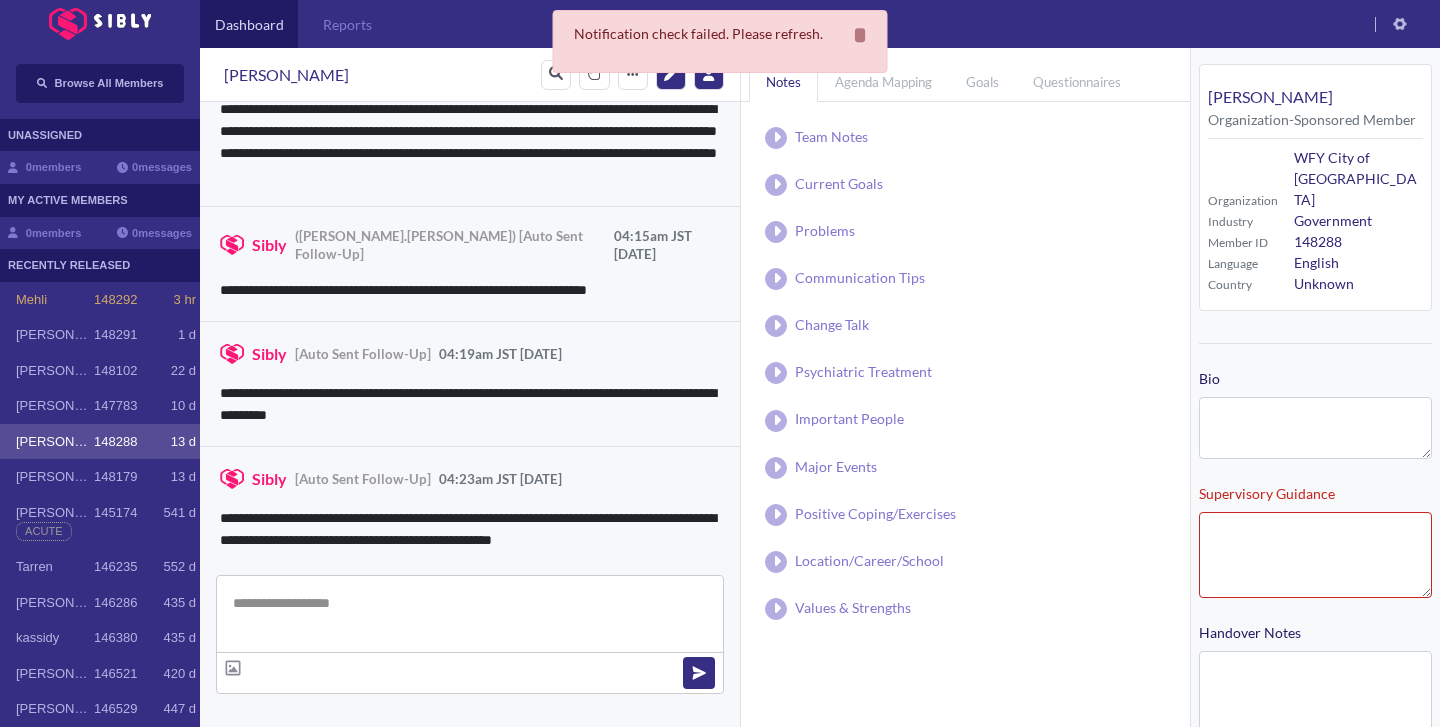 type on "**********" 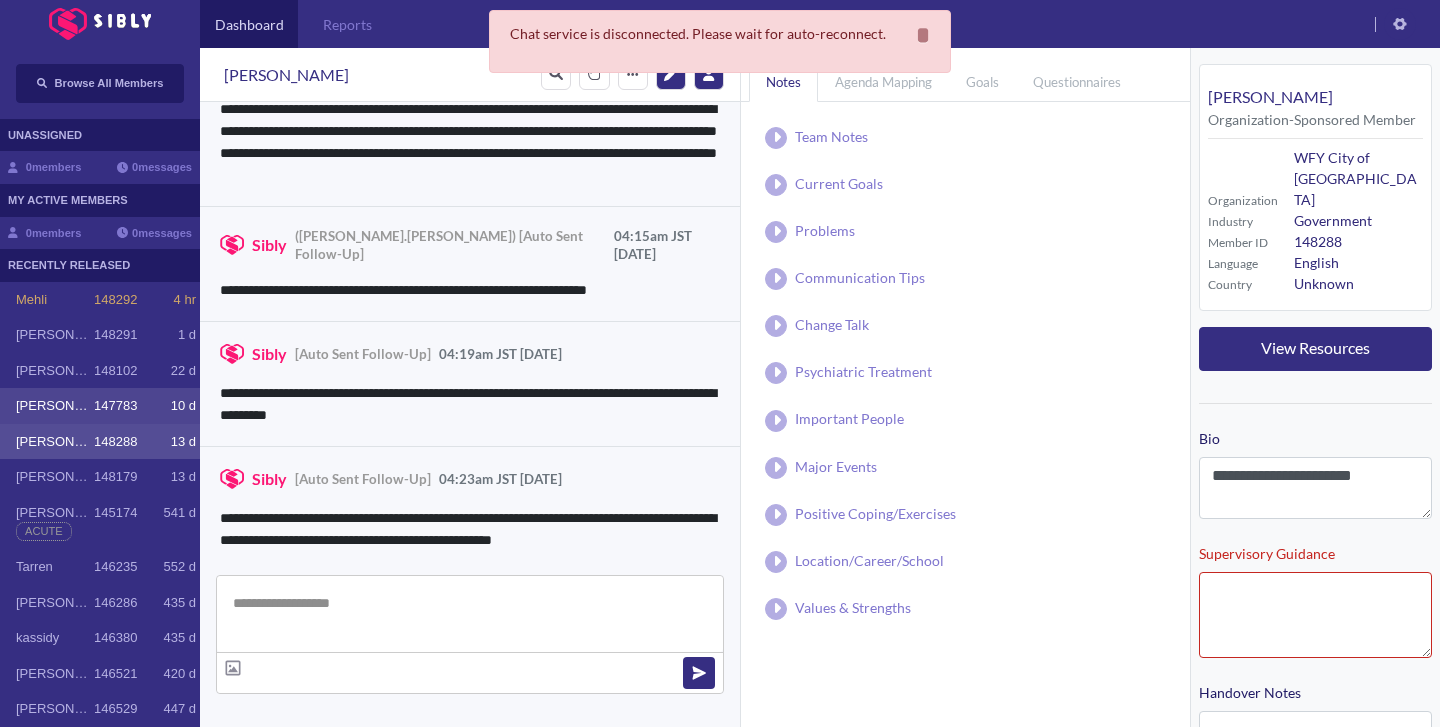 click on "10 d" 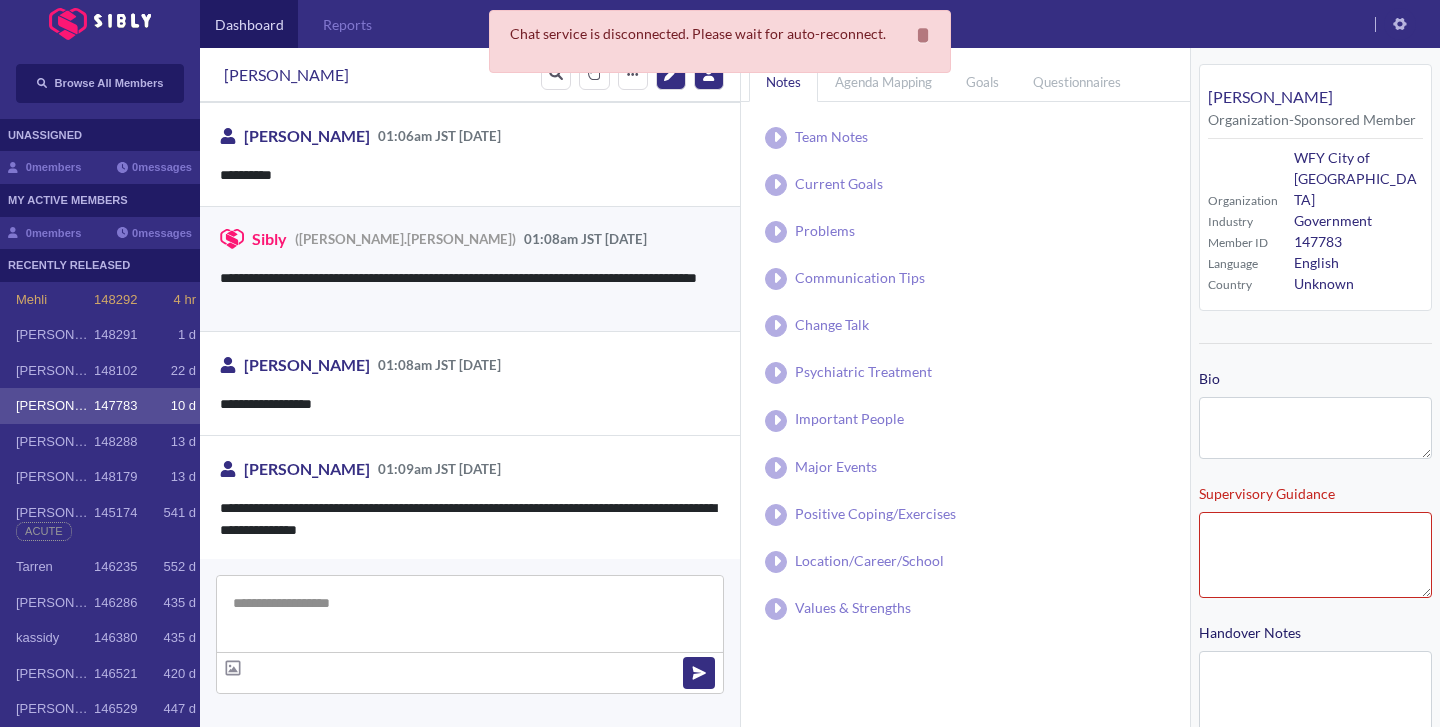 scroll, scrollTop: 195, scrollLeft: 0, axis: vertical 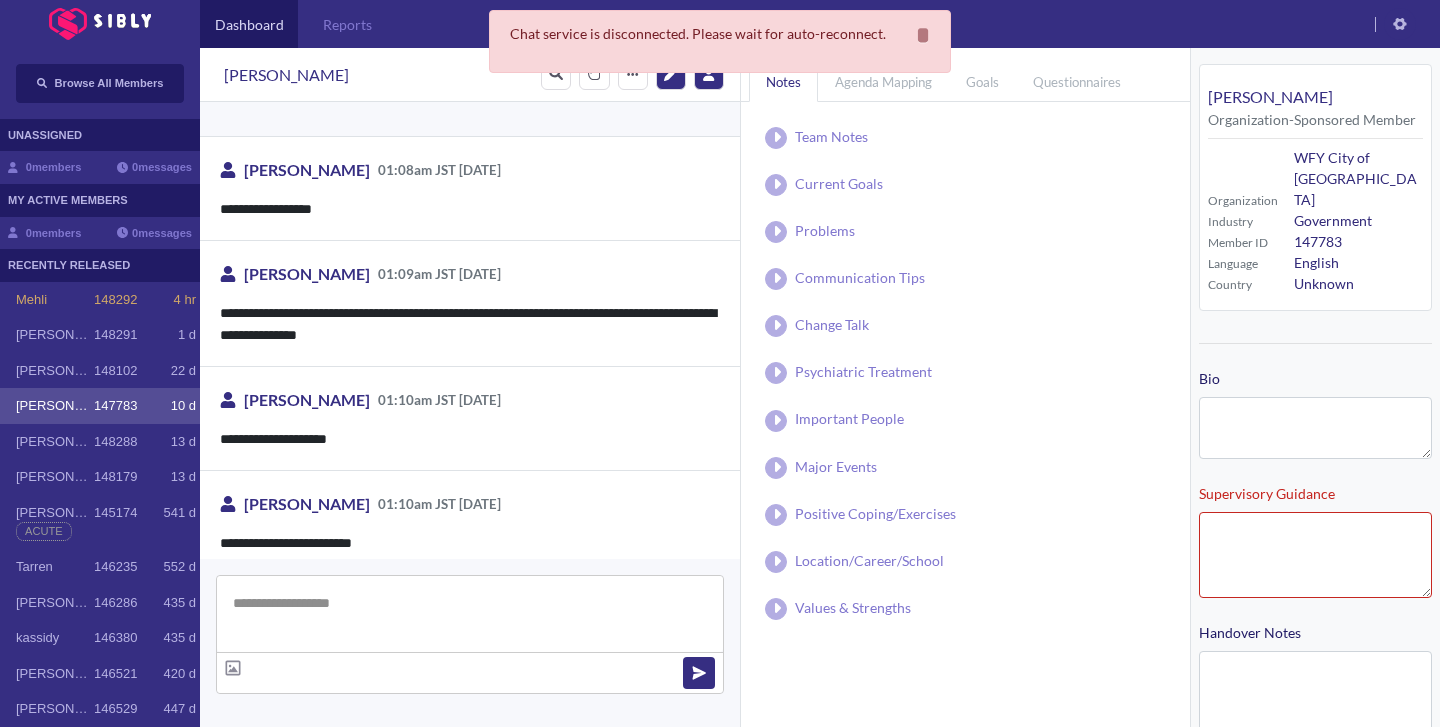 type on "**********" 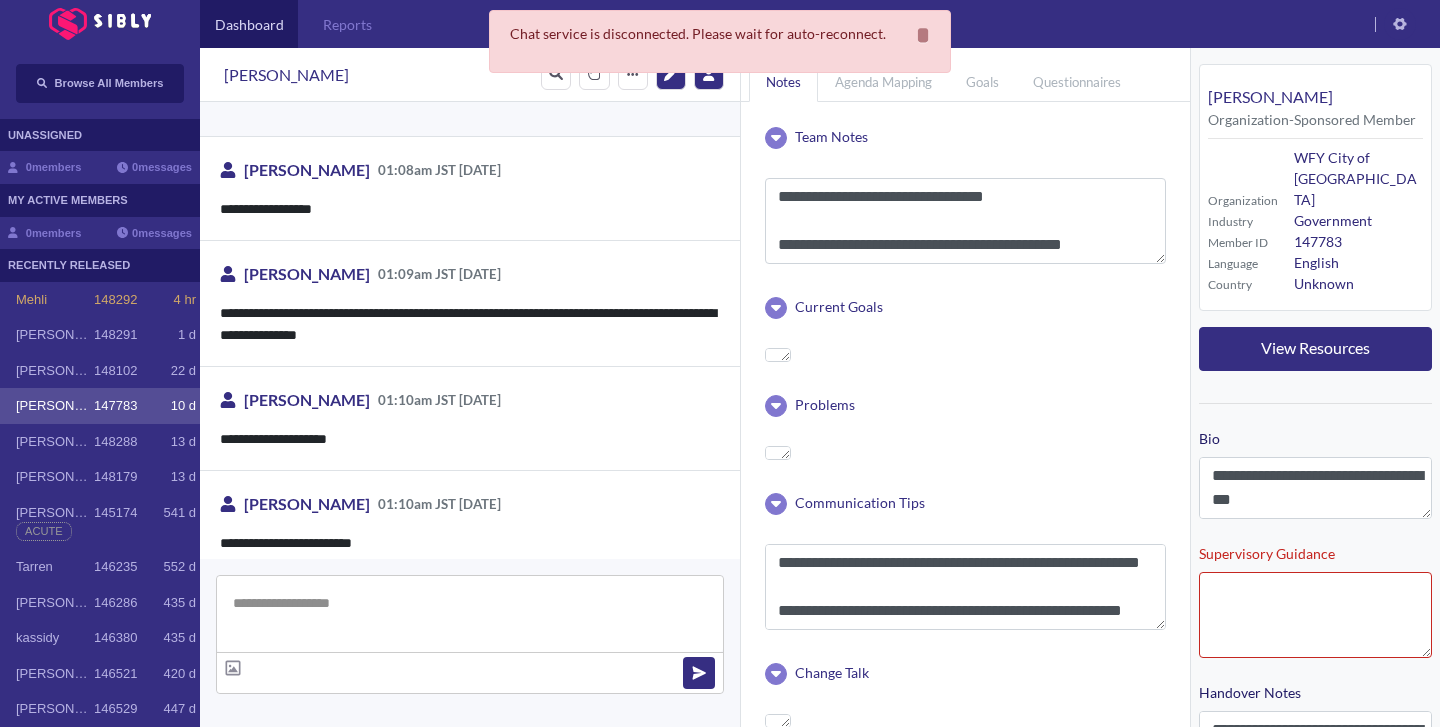 scroll, scrollTop: 3466, scrollLeft: 0, axis: vertical 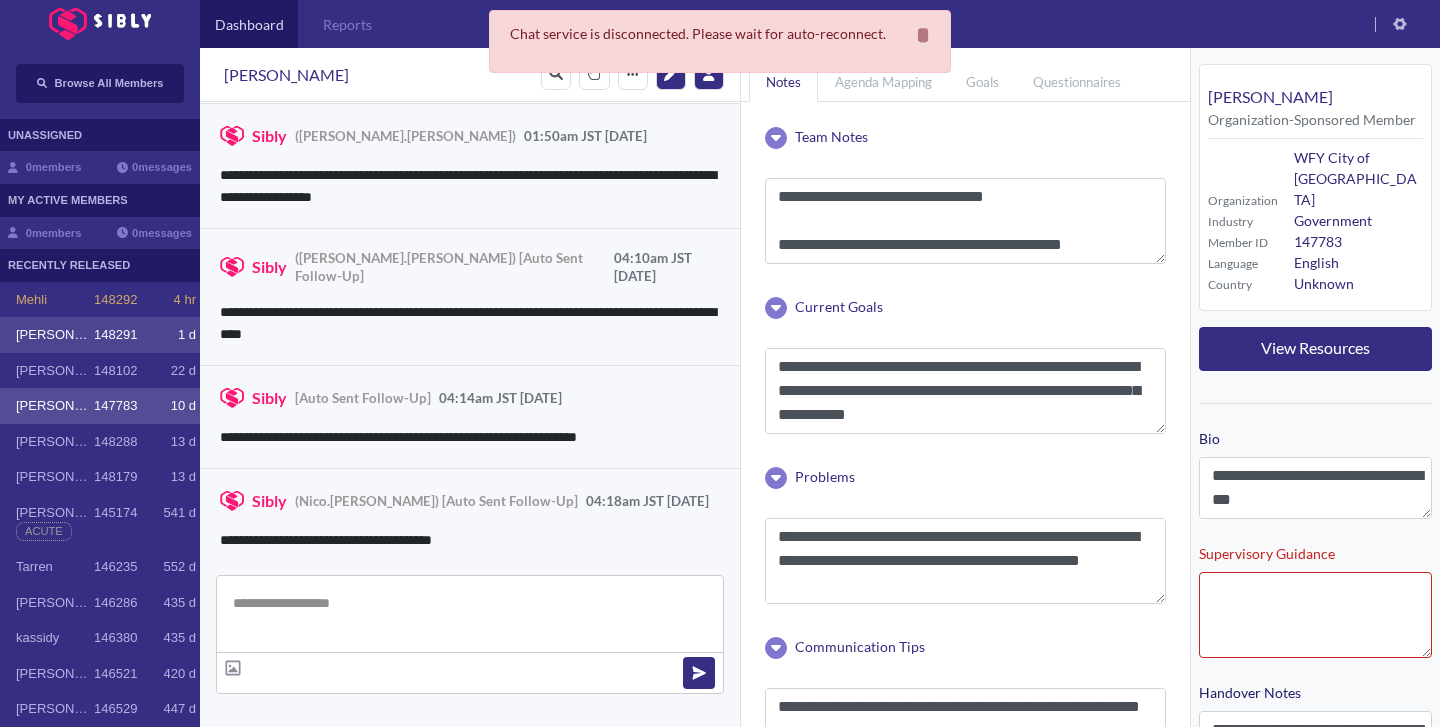 click on "[PERSON_NAME] 148291 1 d" at bounding box center [100, 335] 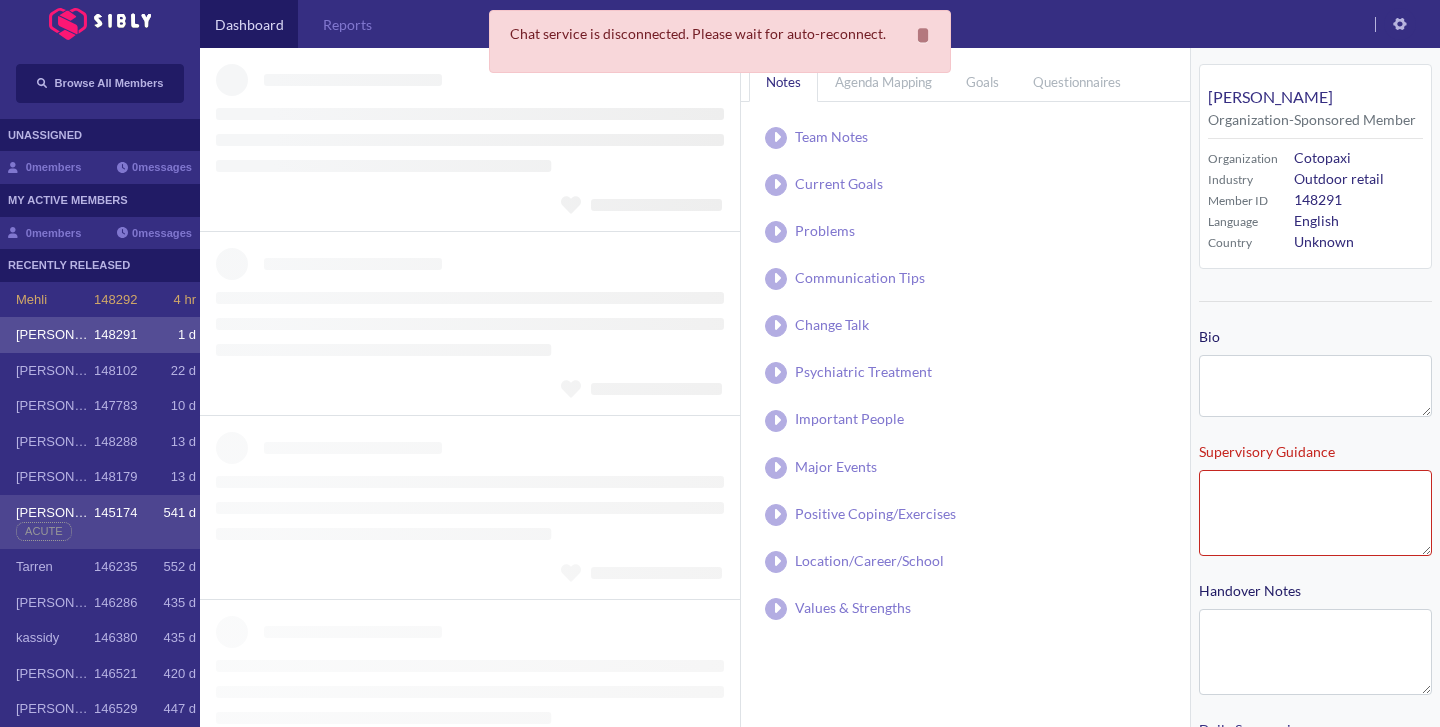 click on "[PERSON_NAME] 145174 541 d Acute" at bounding box center [100, 522] 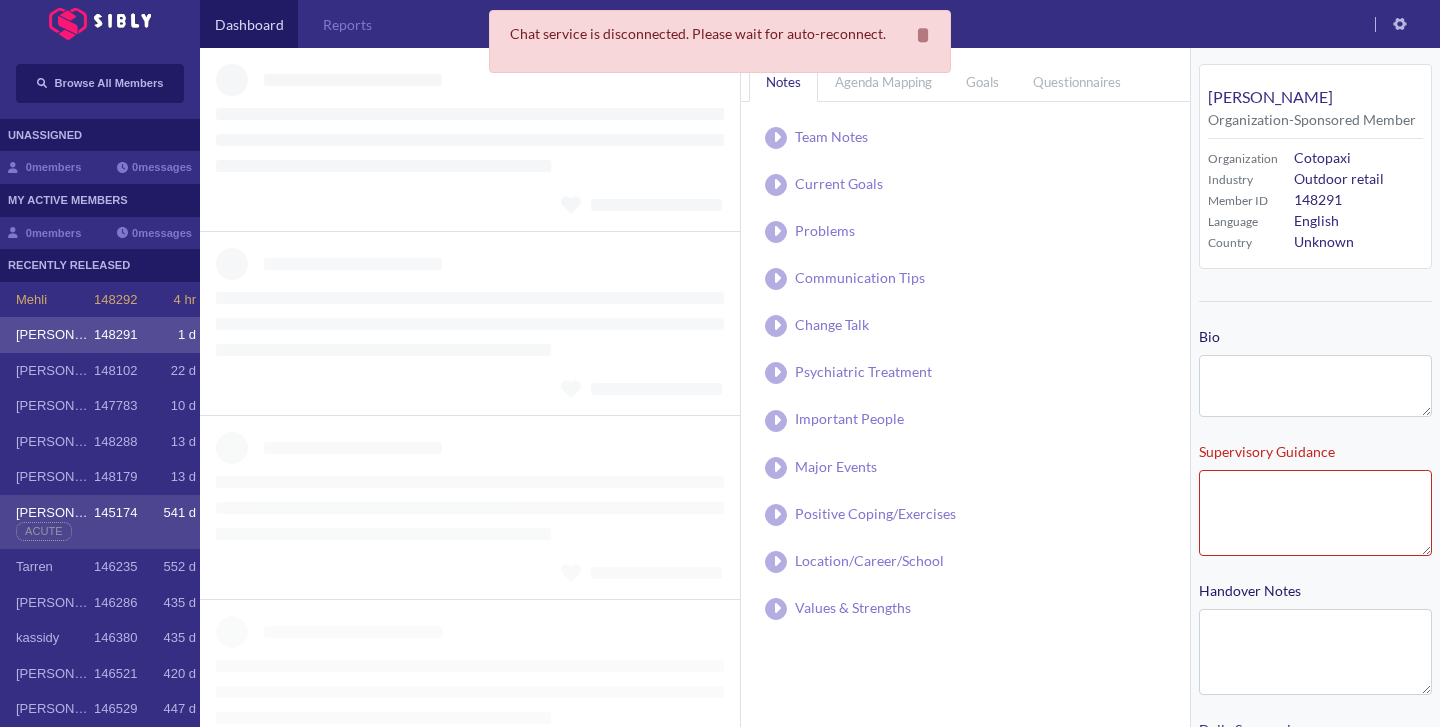 type on "**********" 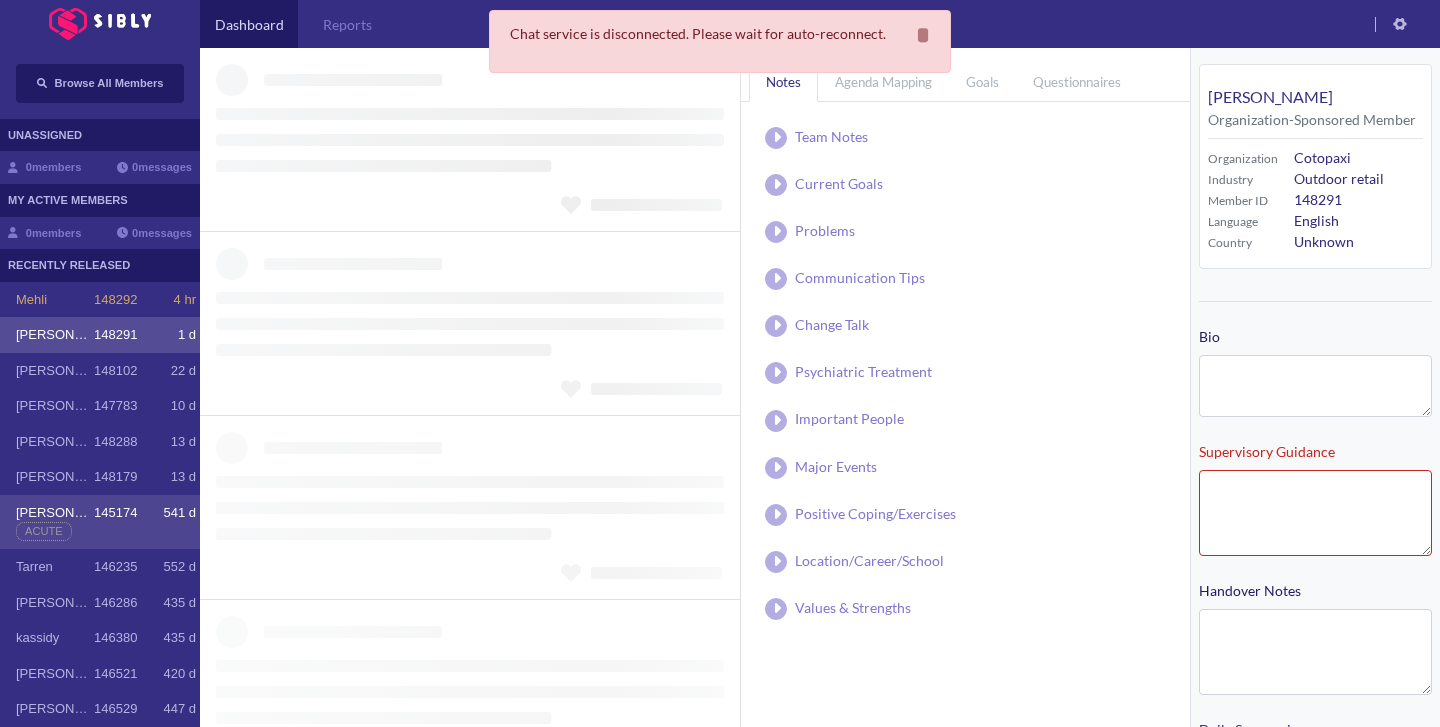 type on "**********" 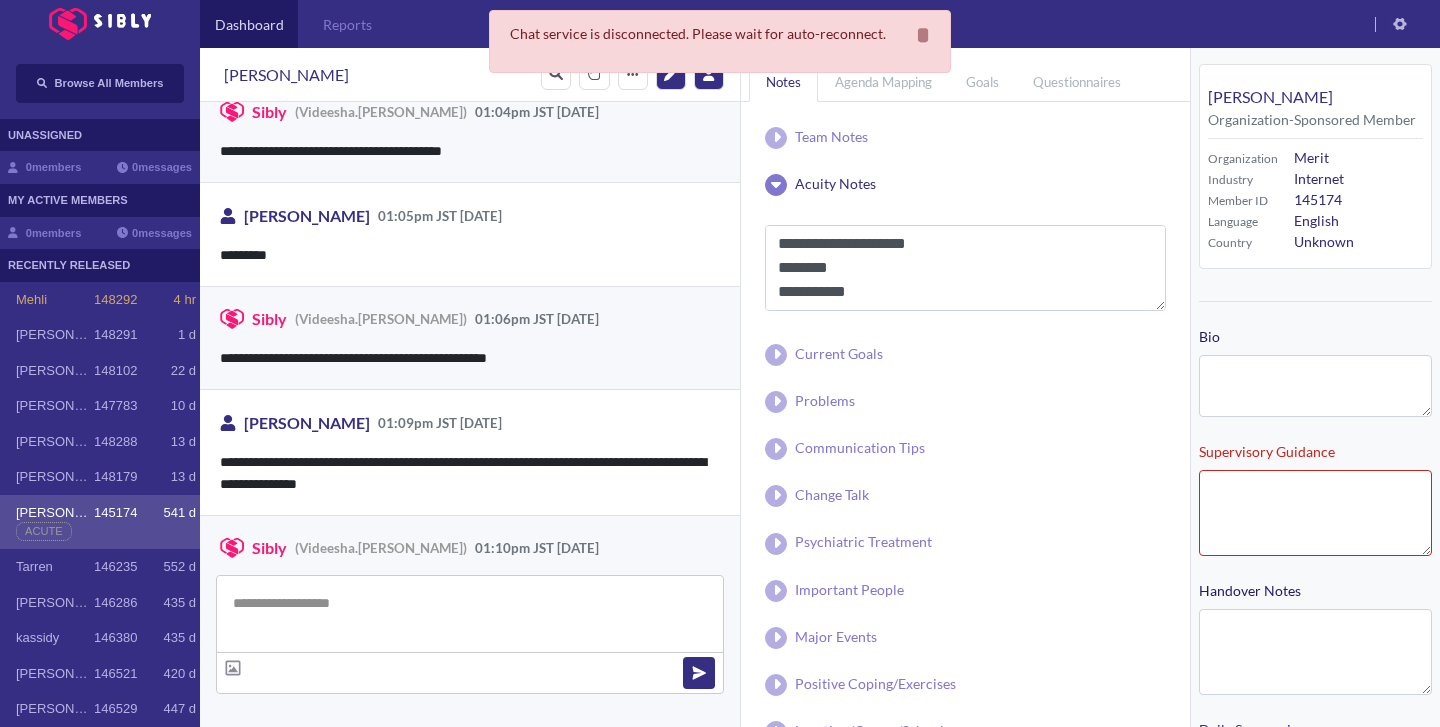 scroll, scrollTop: 1944, scrollLeft: 0, axis: vertical 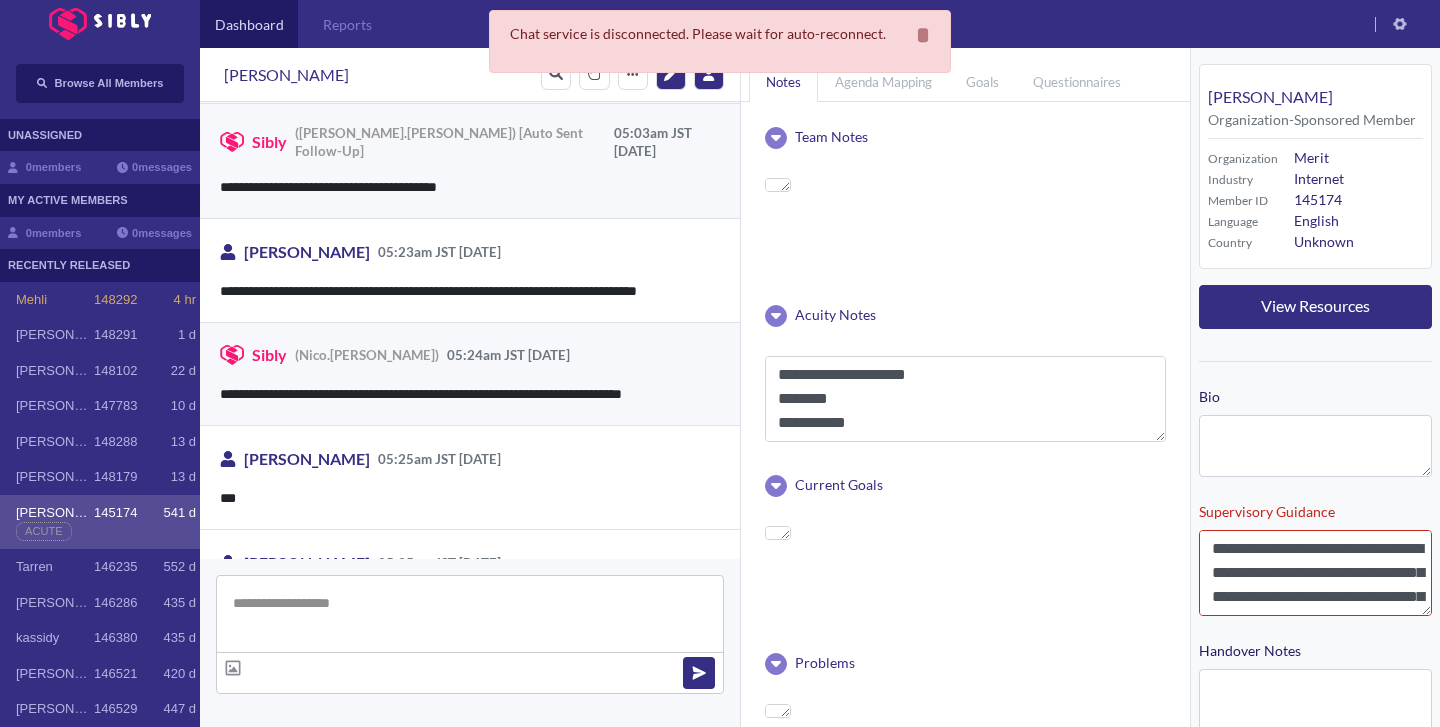 type on "**********" 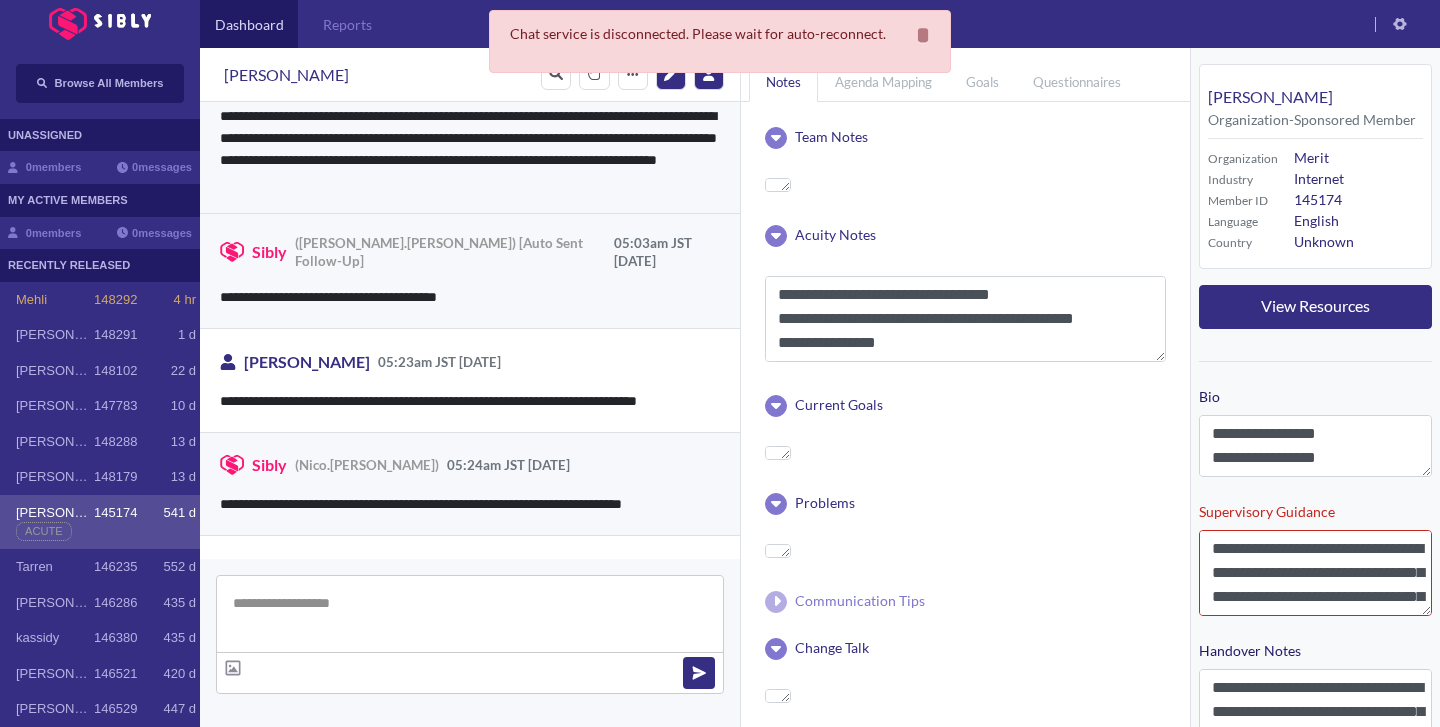 scroll, scrollTop: 3118, scrollLeft: 0, axis: vertical 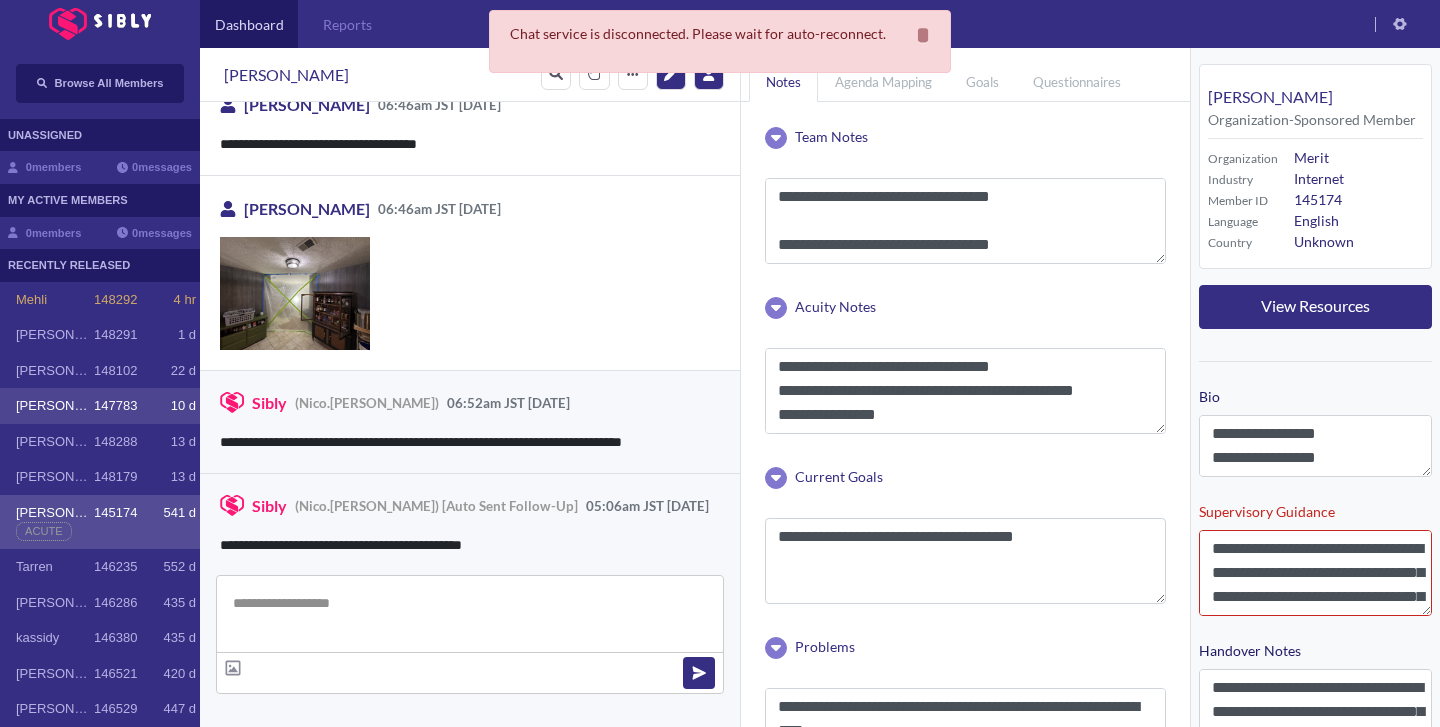click on "[PERSON_NAME] 147783 10 d" at bounding box center [100, 406] 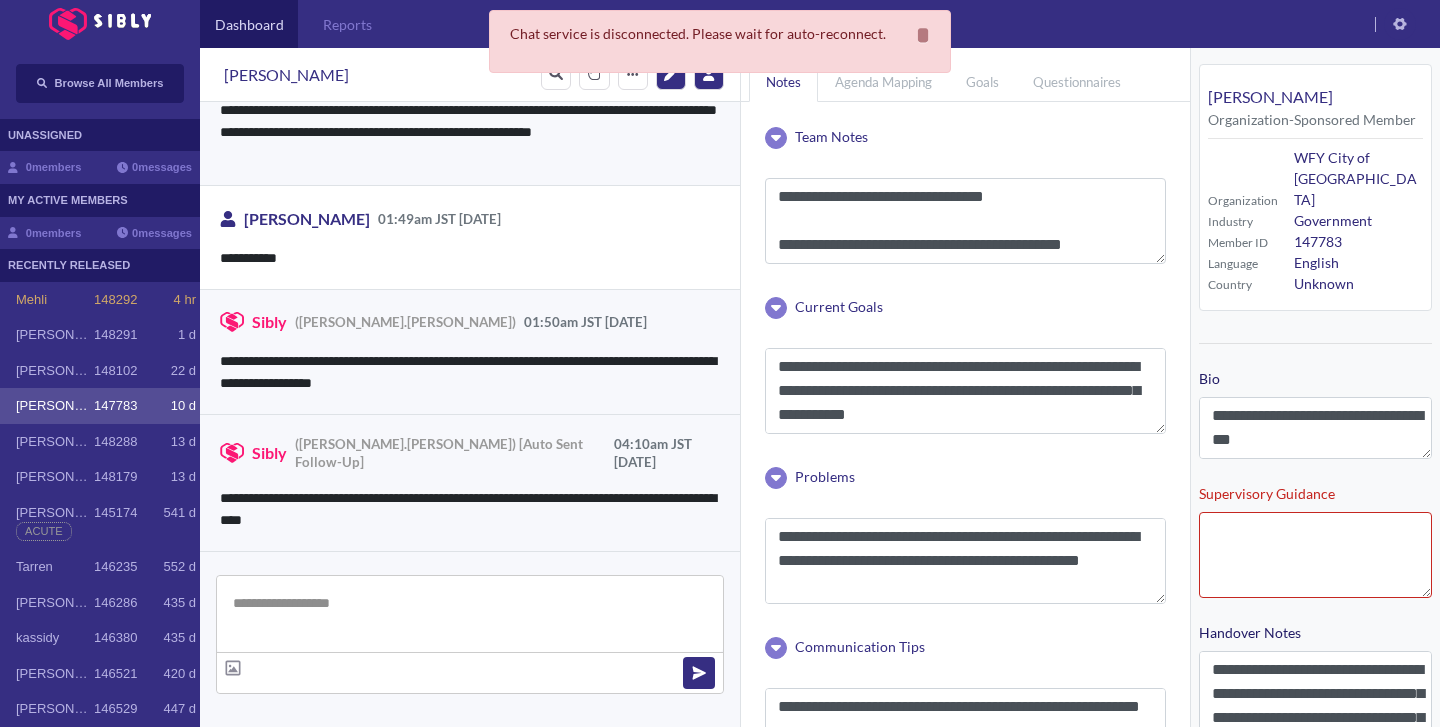 scroll, scrollTop: 3466, scrollLeft: 0, axis: vertical 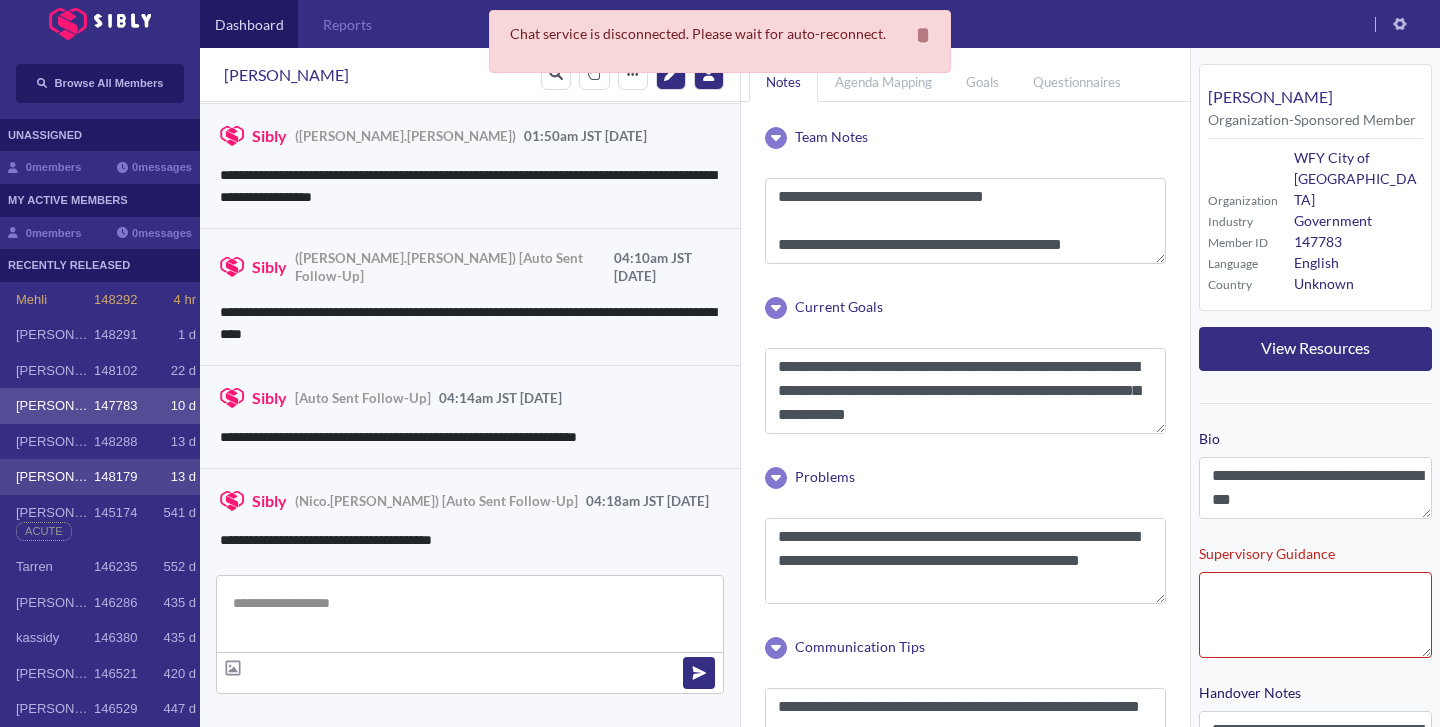 click on "[PERSON_NAME] 148179 13 d" at bounding box center (100, 477) 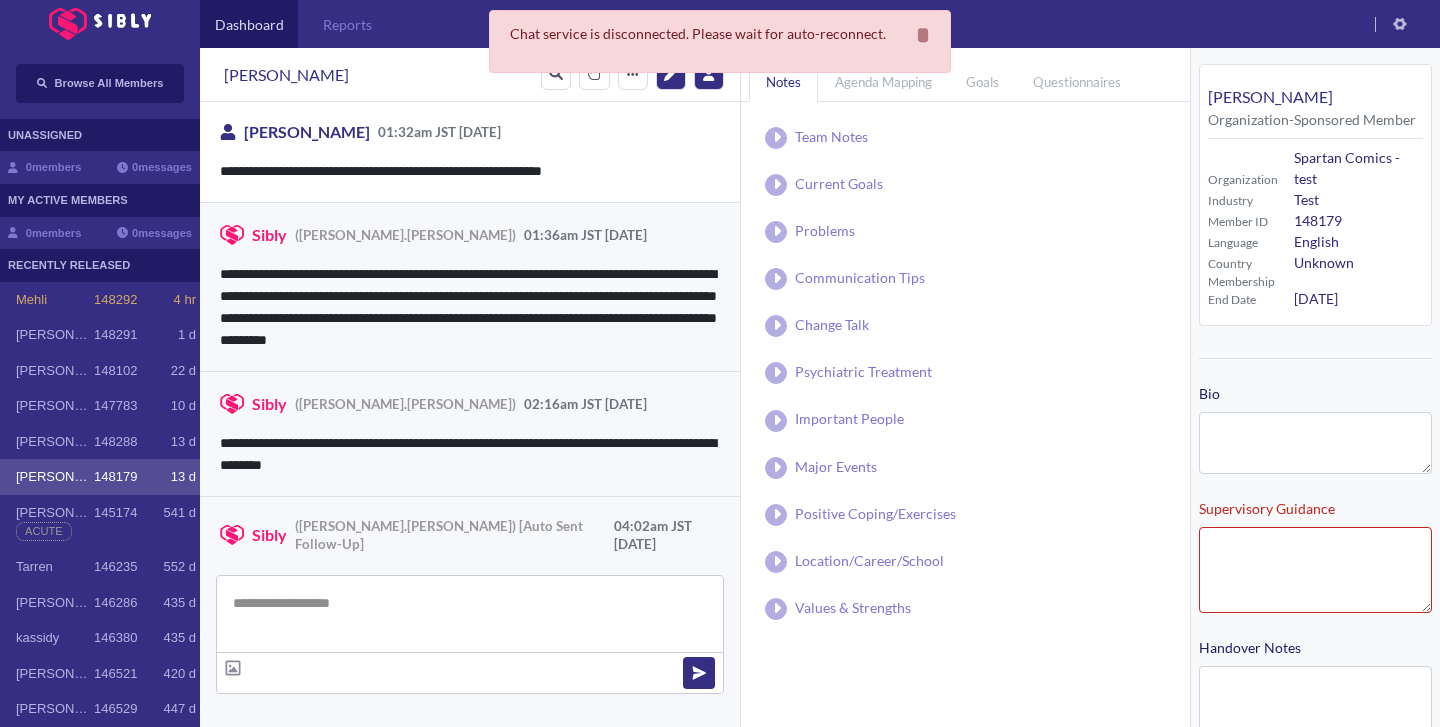 scroll, scrollTop: 3964, scrollLeft: 0, axis: vertical 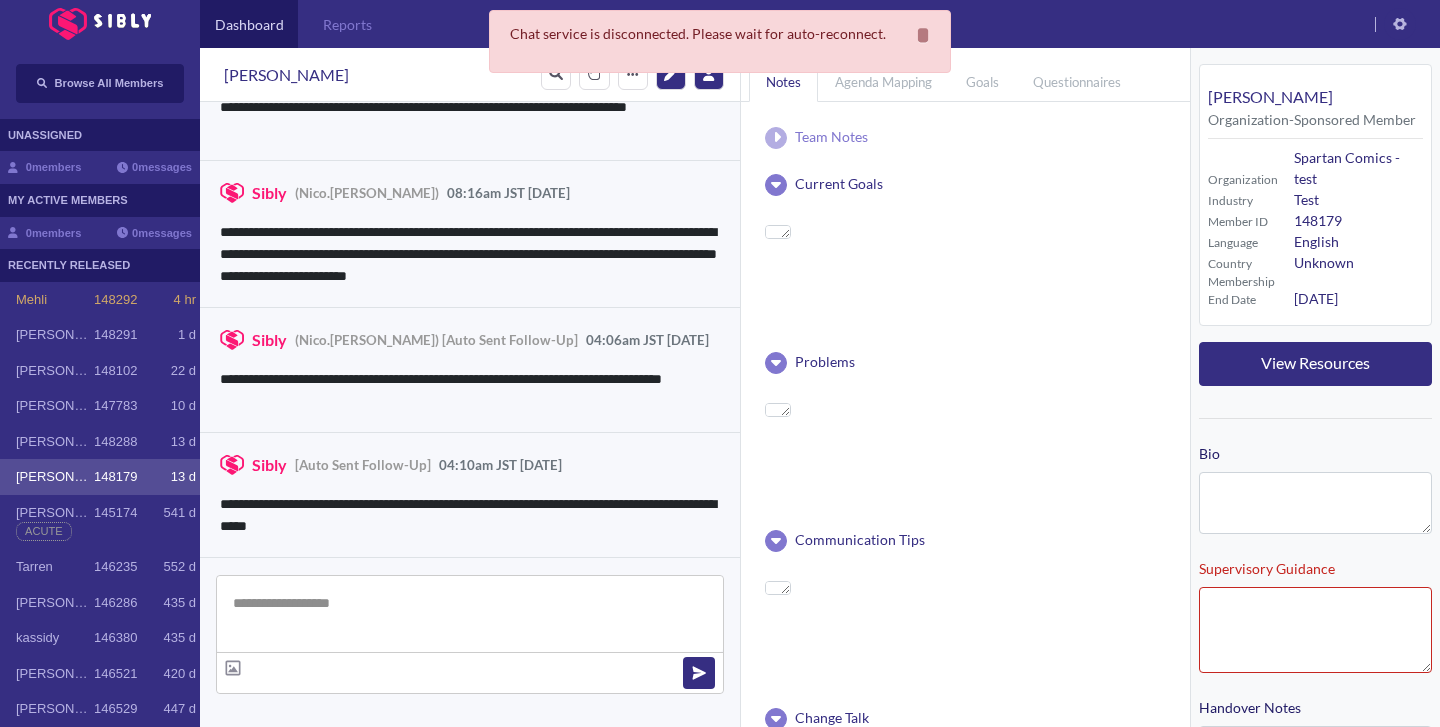 type on "**********" 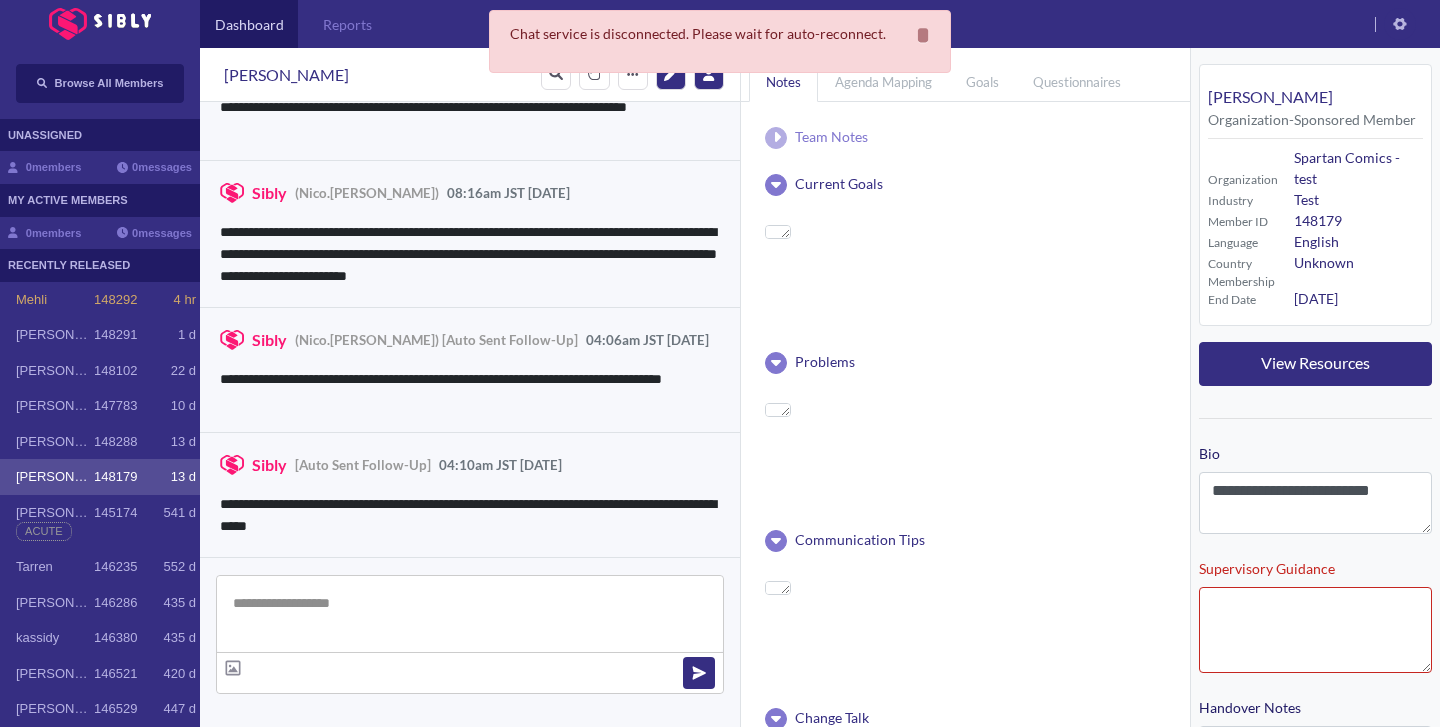 scroll, scrollTop: 4075, scrollLeft: 0, axis: vertical 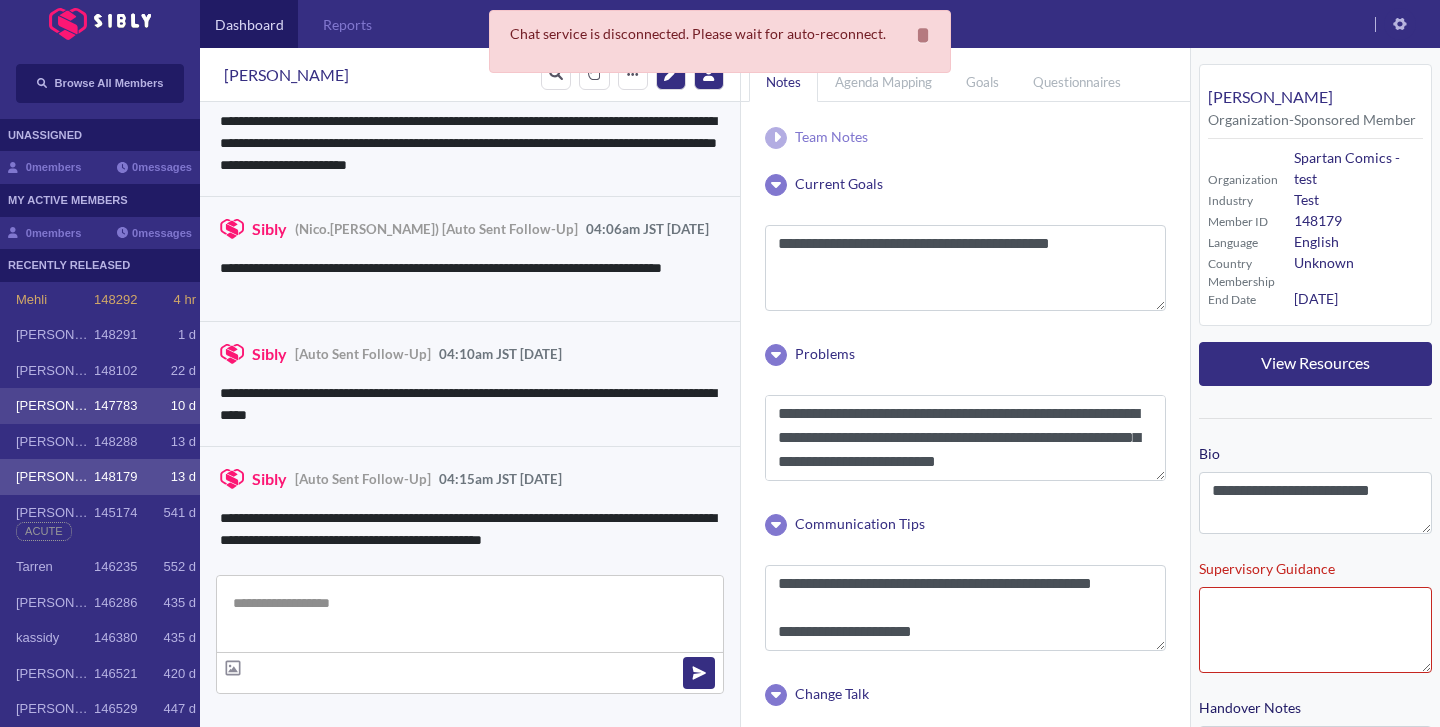 click on "[PERSON_NAME] 147783 10 d" at bounding box center [100, 406] 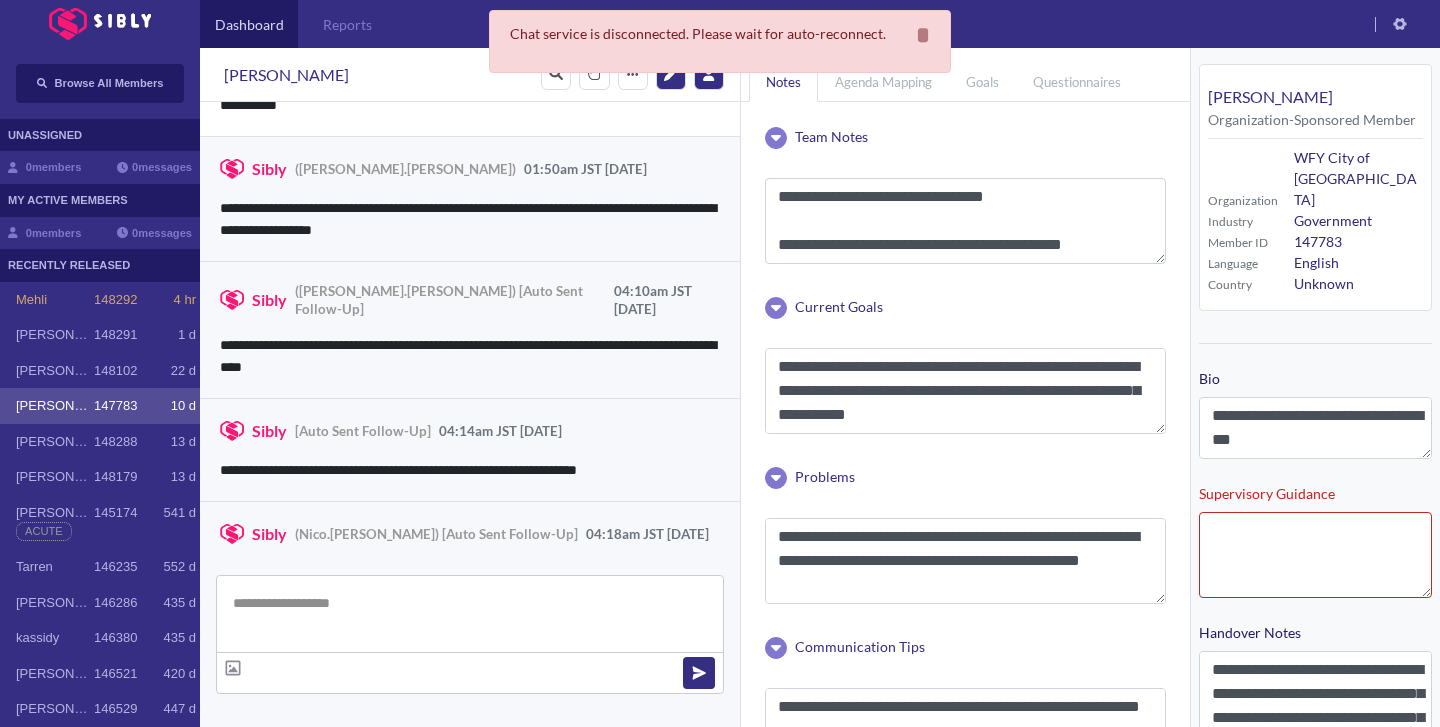 scroll, scrollTop: 3466, scrollLeft: 0, axis: vertical 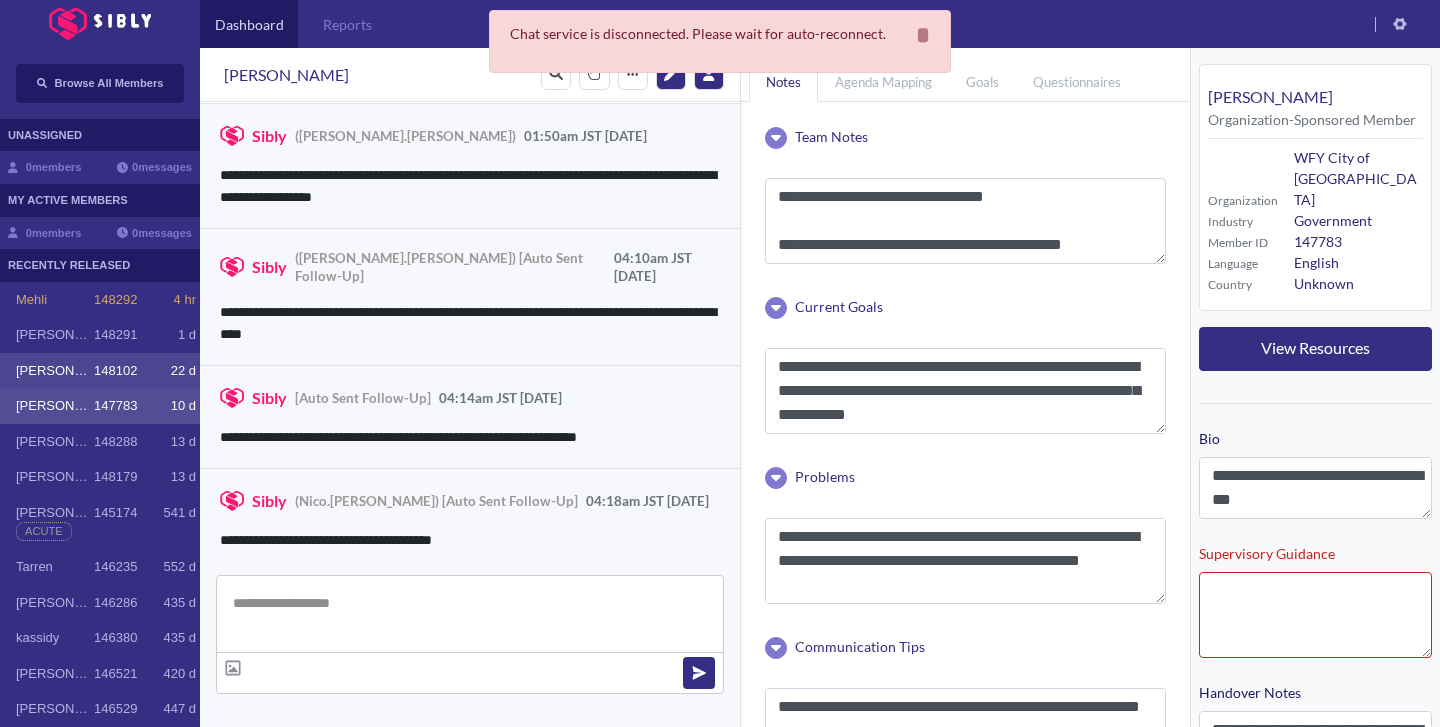 click on "[PERSON_NAME]" at bounding box center [55, 371] 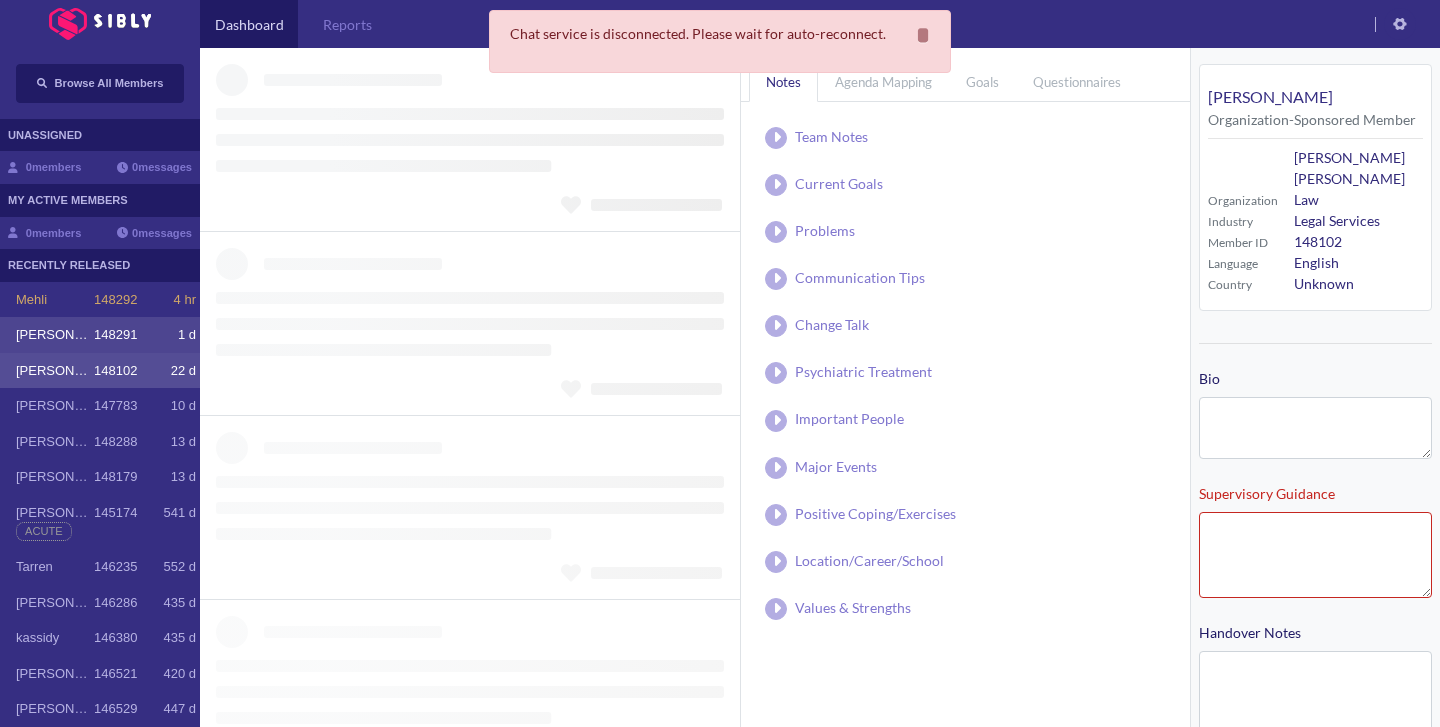 click on "[PERSON_NAME]" at bounding box center (55, 335) 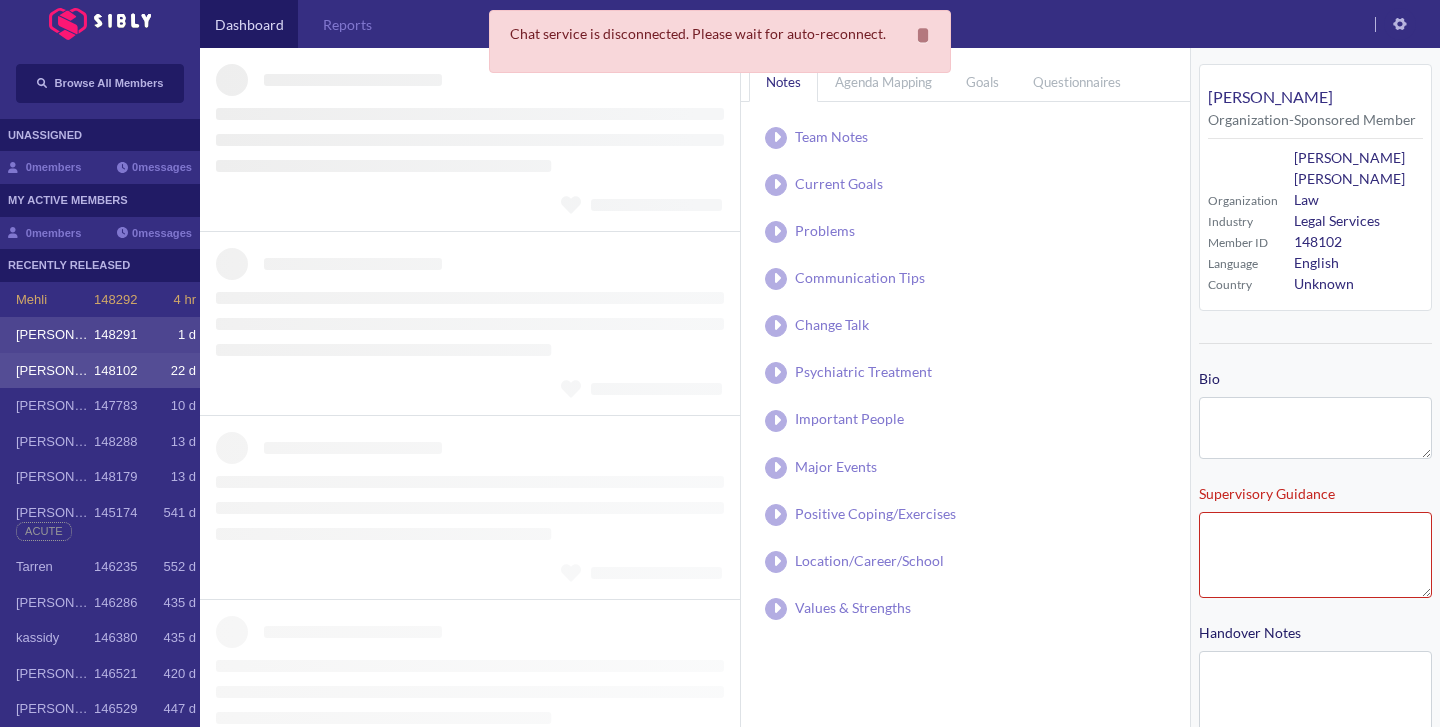 type on "**********" 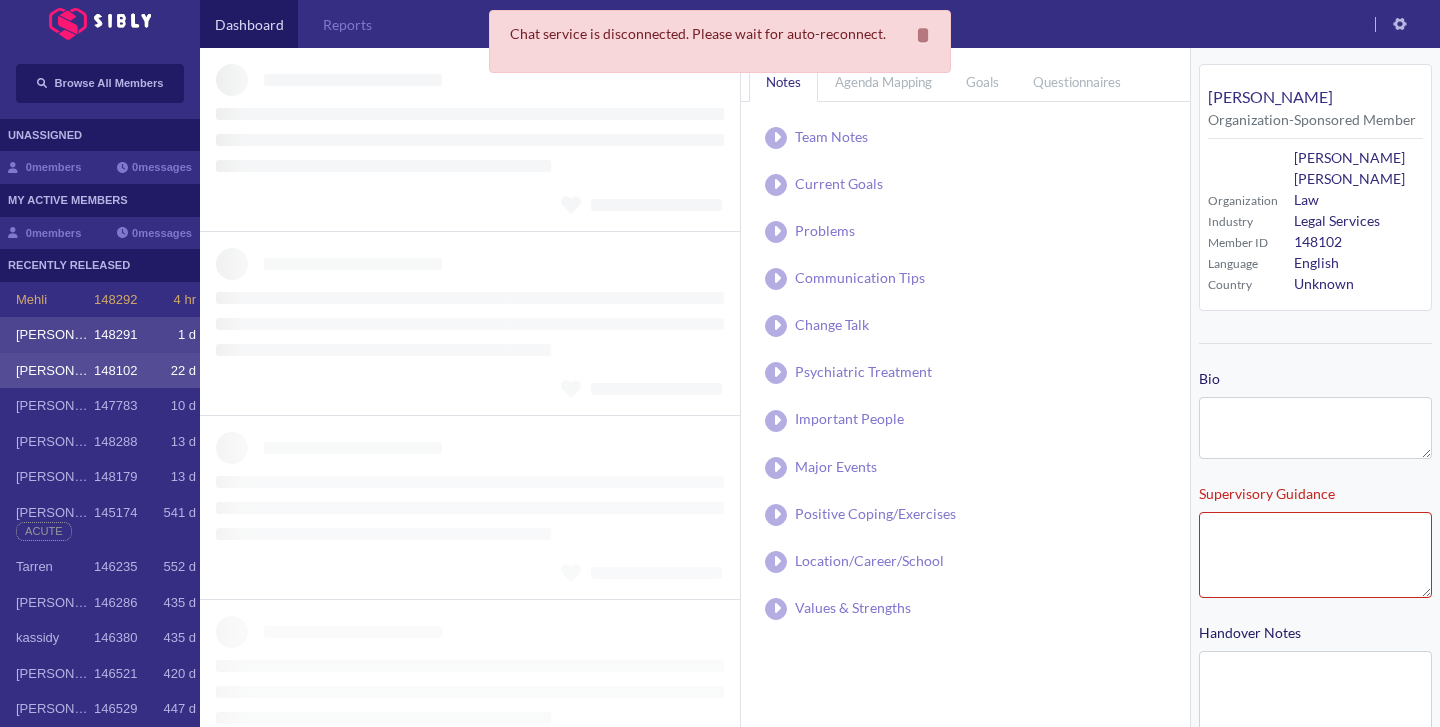 type on "**********" 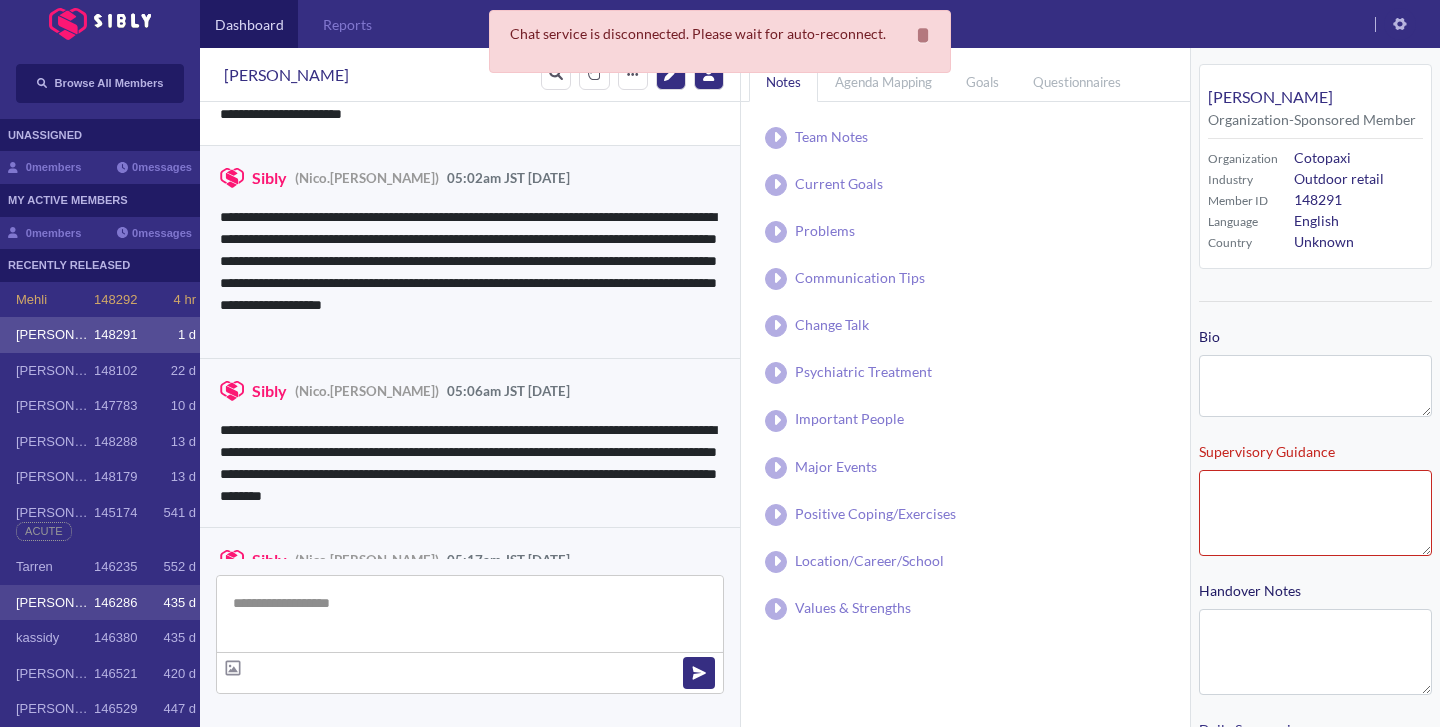 scroll, scrollTop: 3444, scrollLeft: 0, axis: vertical 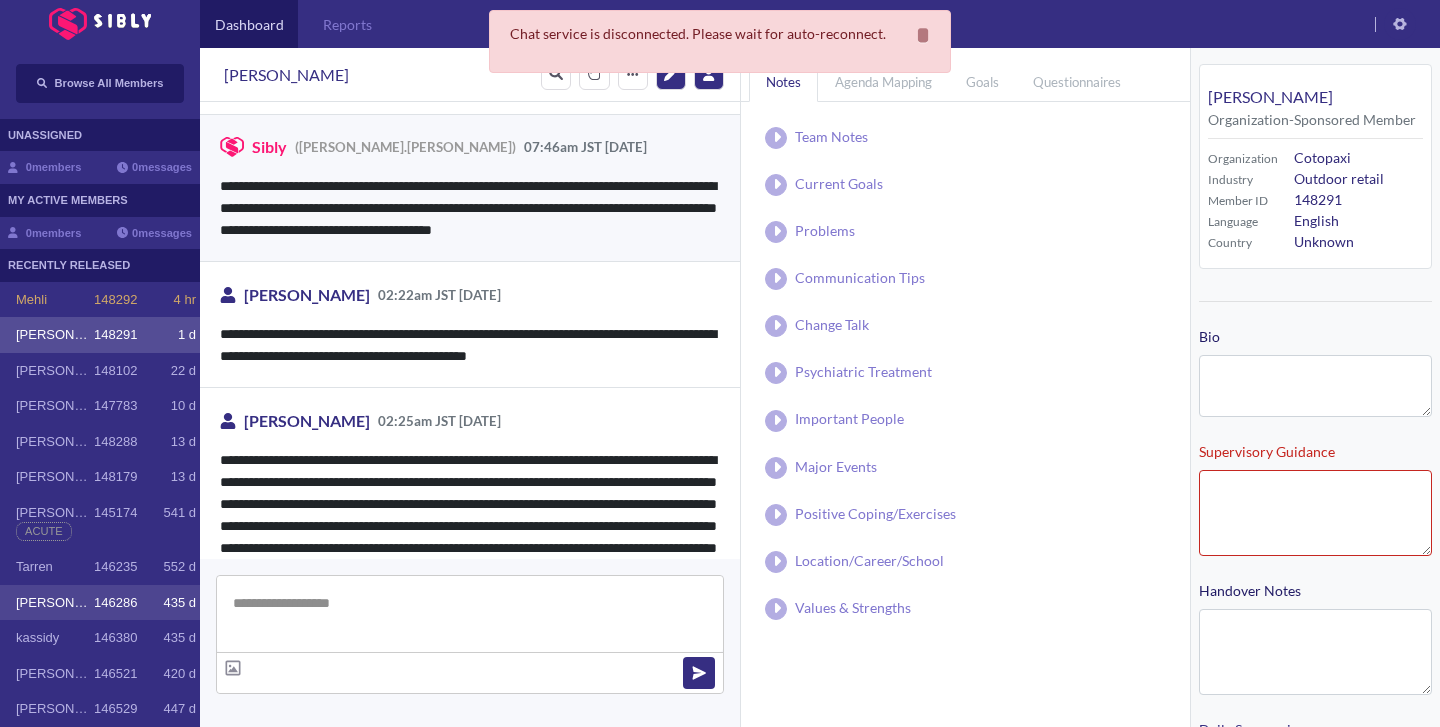 click on "[PERSON_NAME] 146286 435 d" at bounding box center [100, 603] 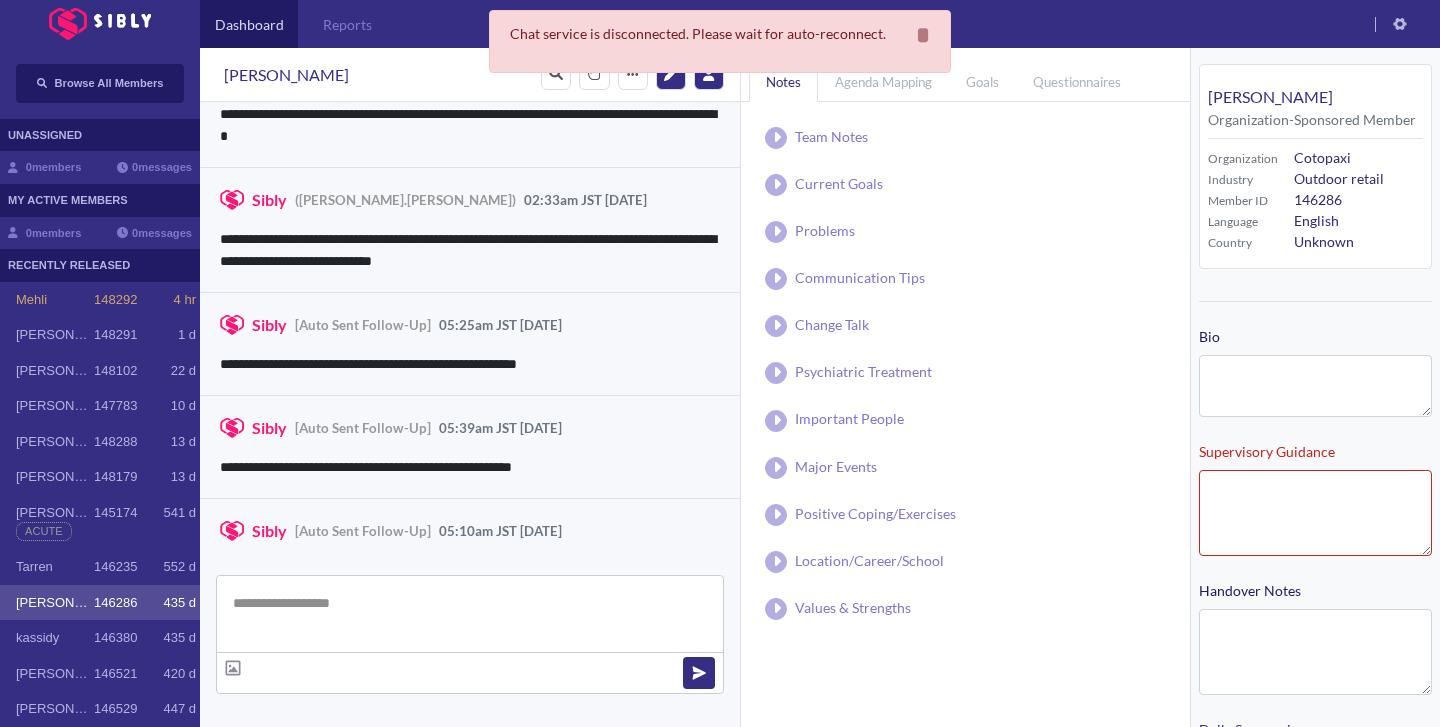 scroll, scrollTop: 3536, scrollLeft: 0, axis: vertical 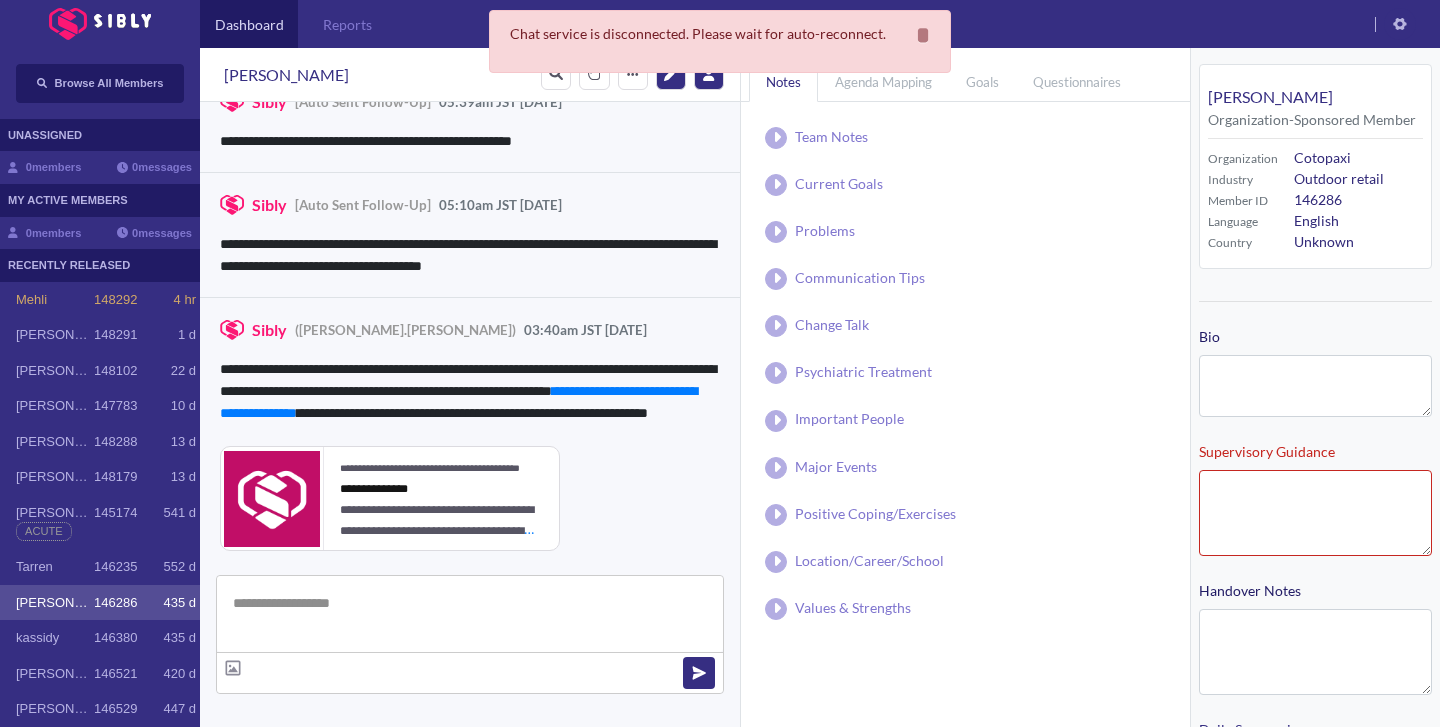 type on "**********" 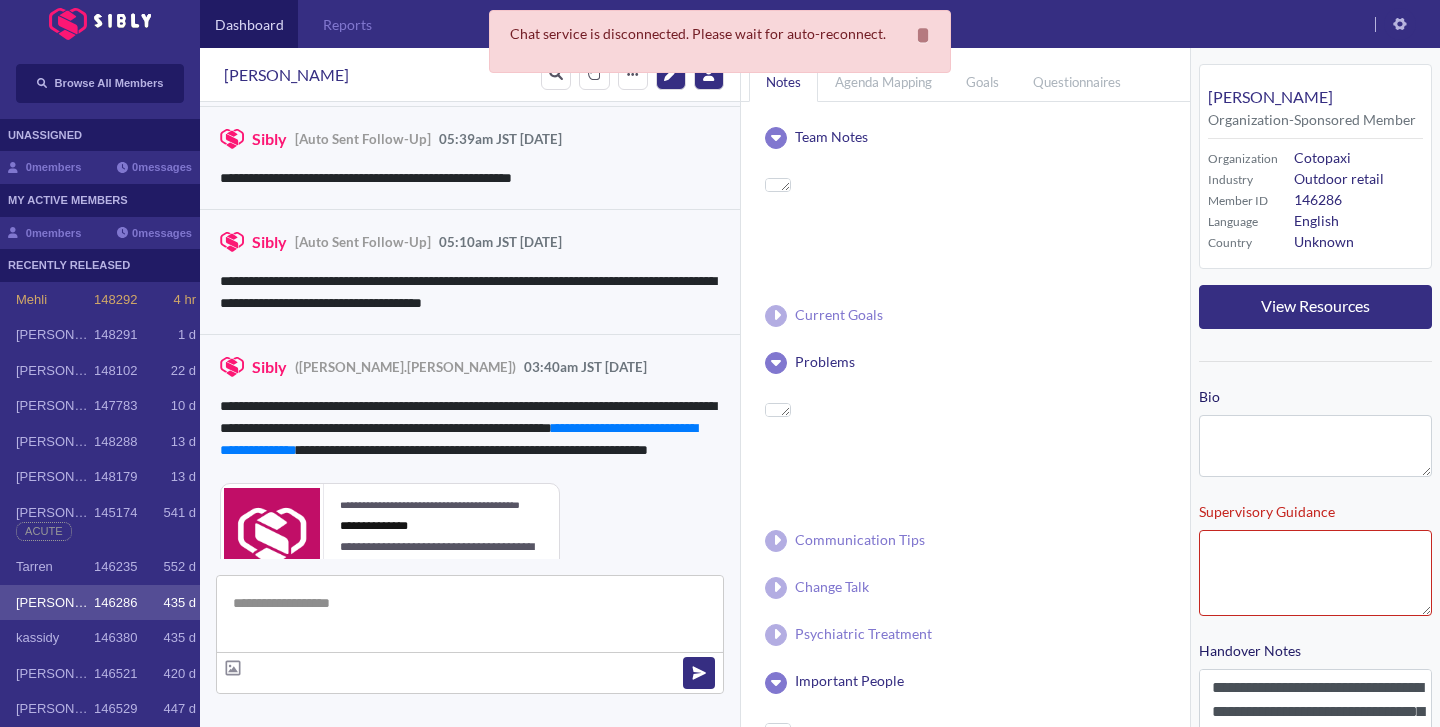 scroll, scrollTop: 3573, scrollLeft: 0, axis: vertical 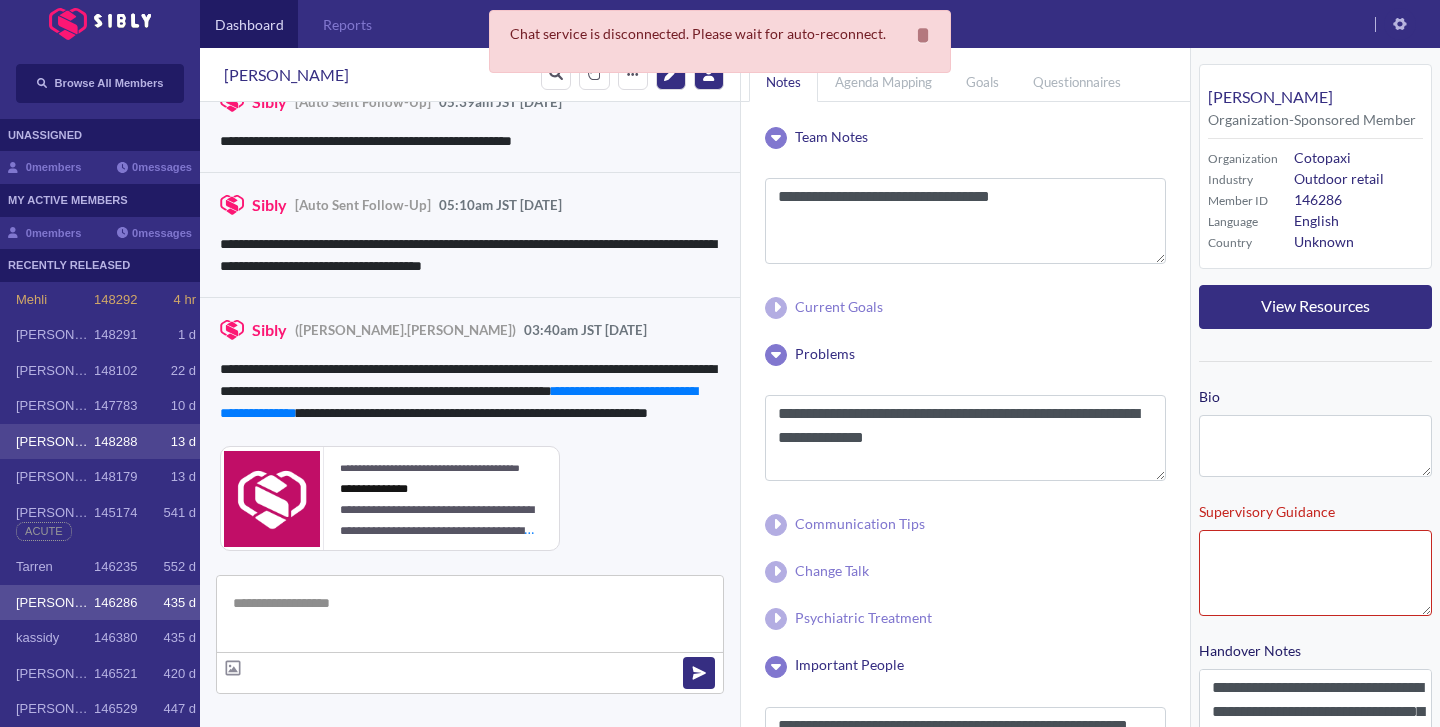 click on "148288" at bounding box center (115, 442) 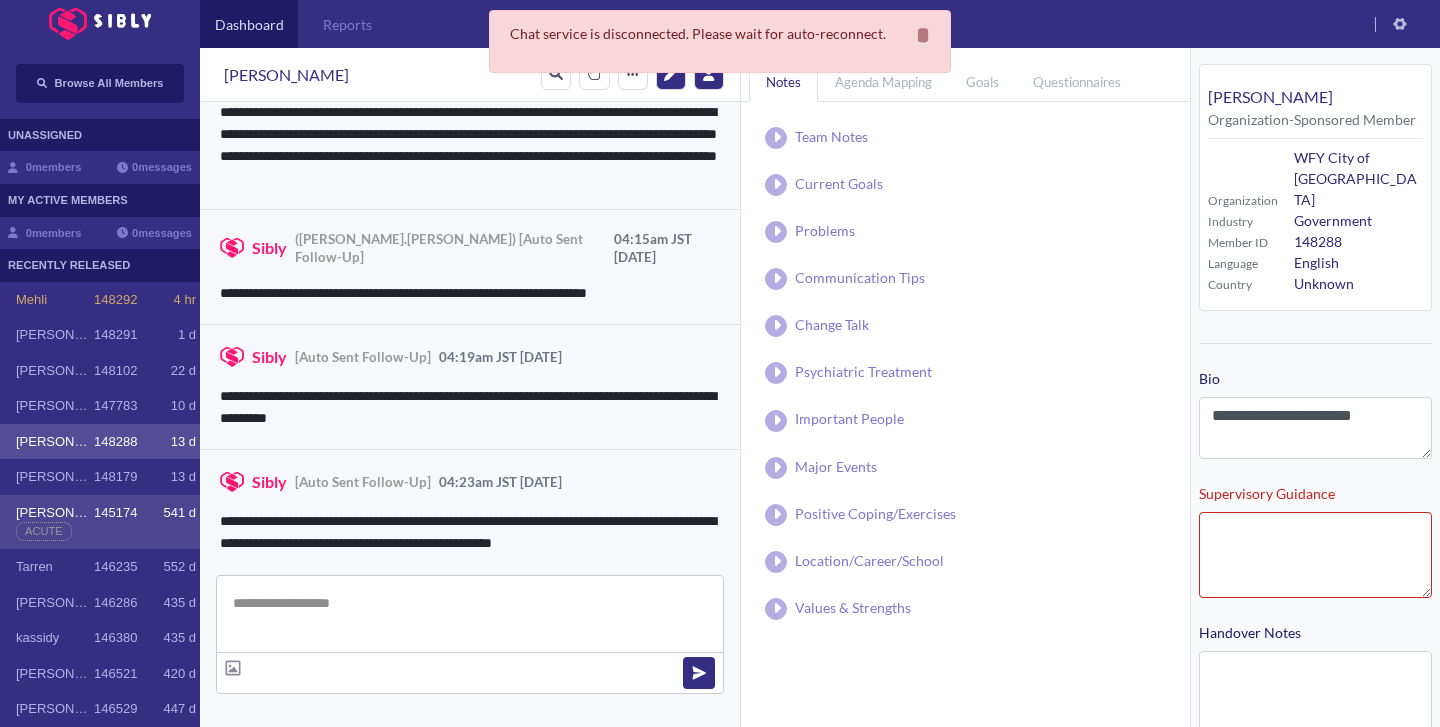 scroll, scrollTop: 544, scrollLeft: 0, axis: vertical 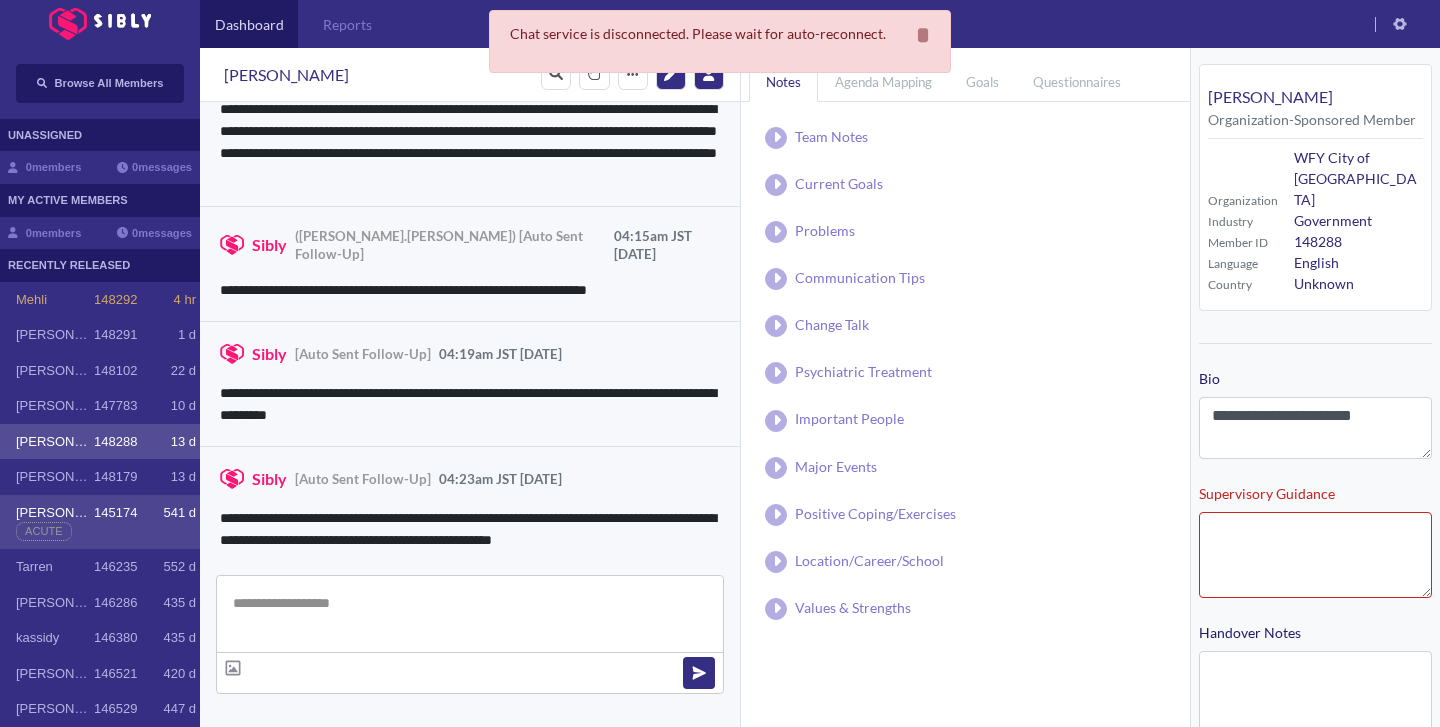 click on "[PERSON_NAME] 145174 541 d" at bounding box center [106, 513] 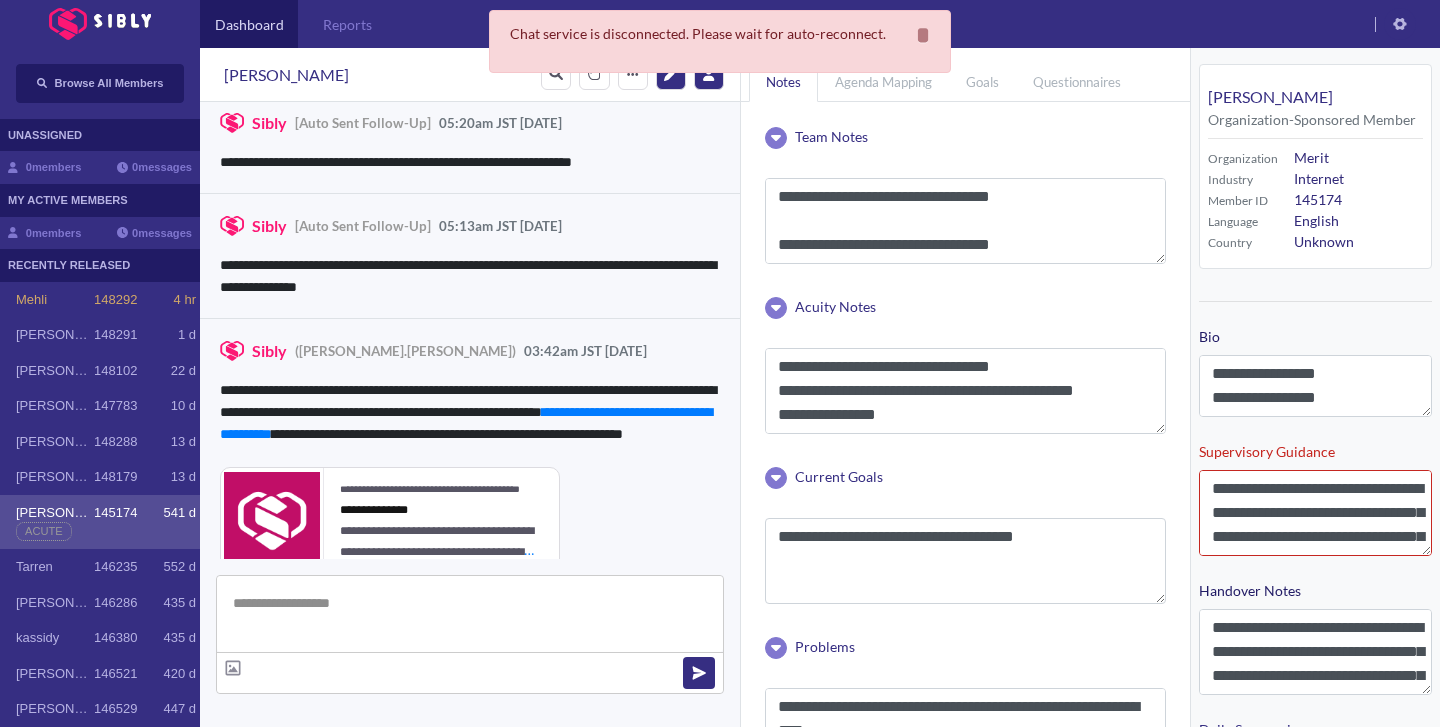 scroll, scrollTop: 3258, scrollLeft: 0, axis: vertical 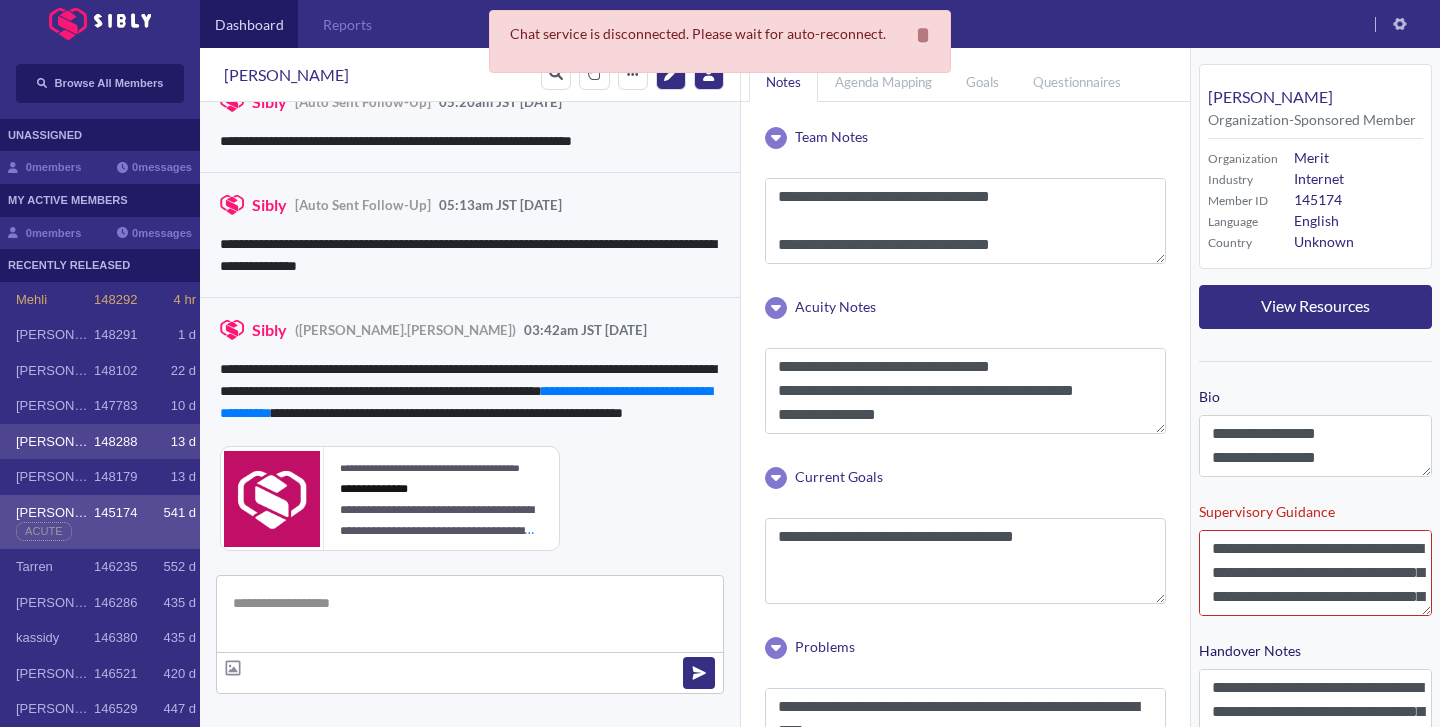 click on "[PERSON_NAME]" at bounding box center (55, 442) 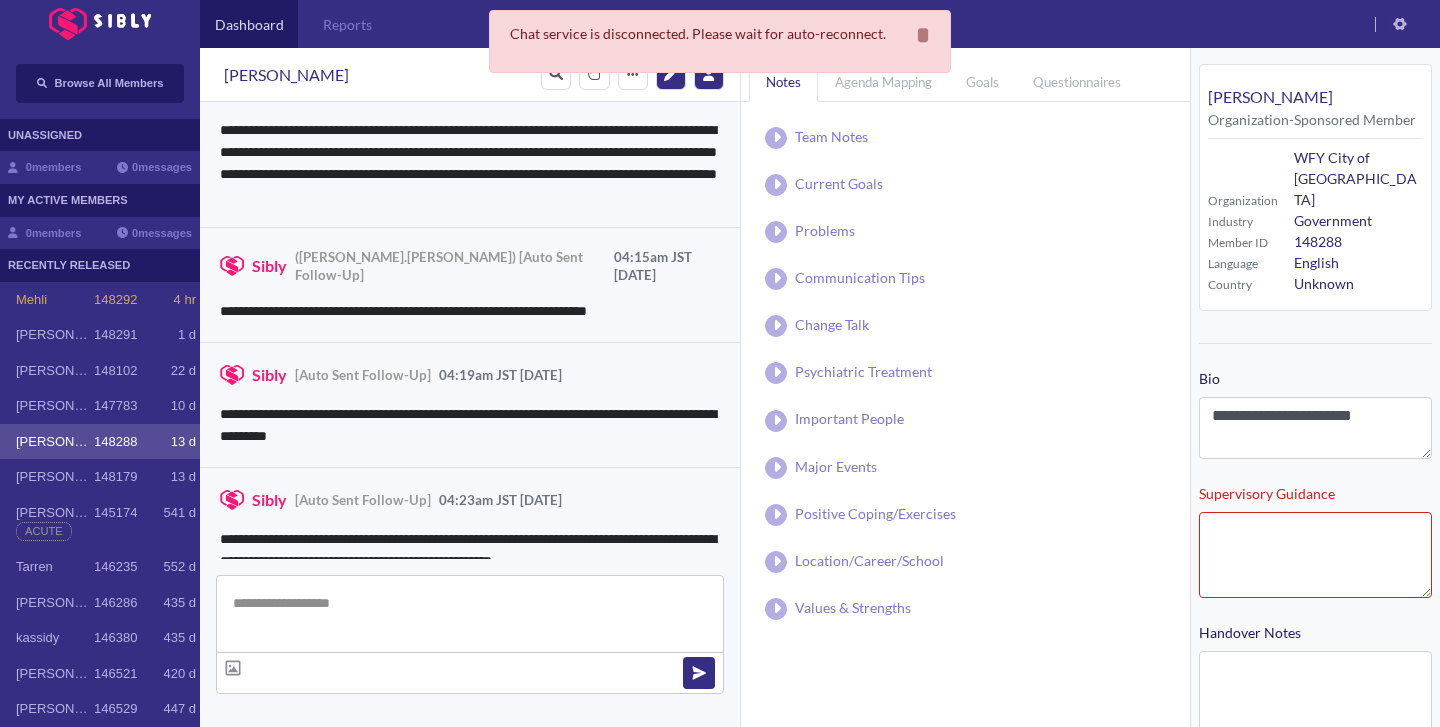 scroll, scrollTop: 544, scrollLeft: 0, axis: vertical 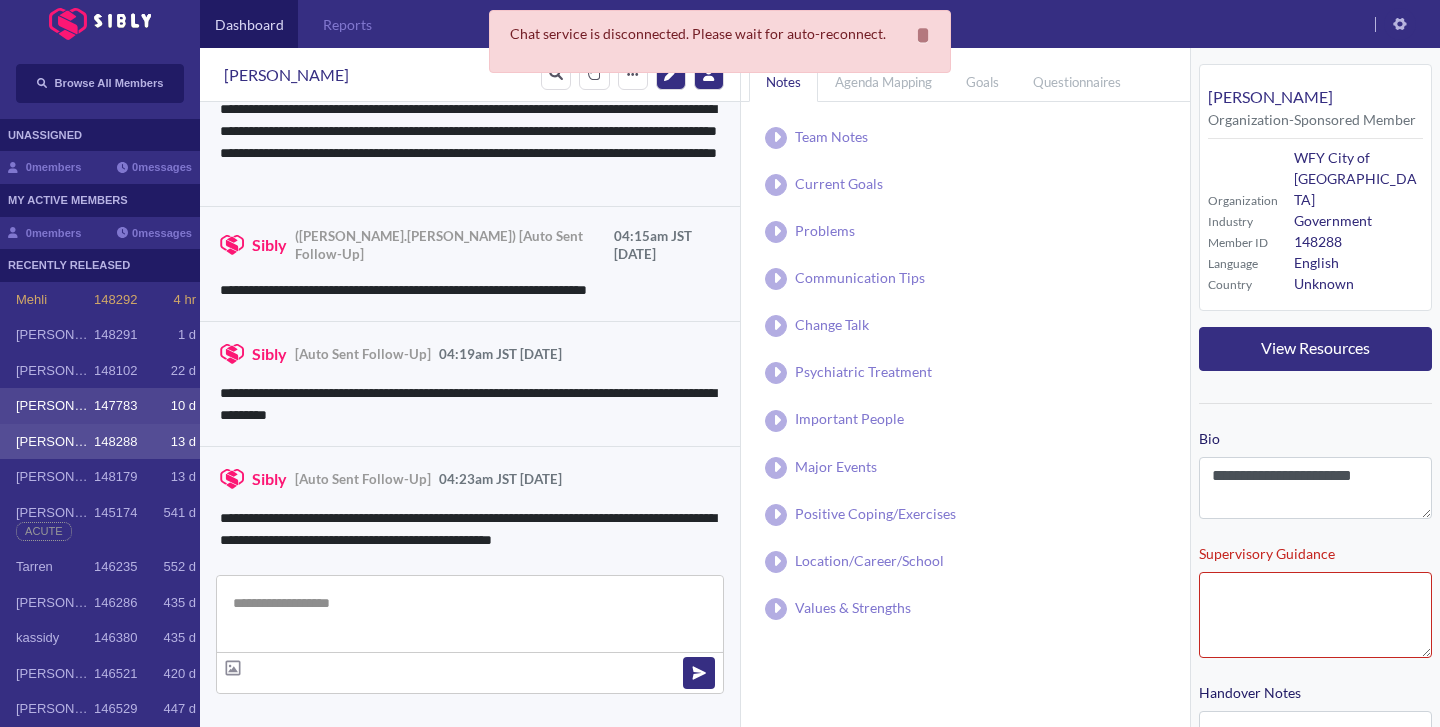 click on "147783" at bounding box center [115, 406] 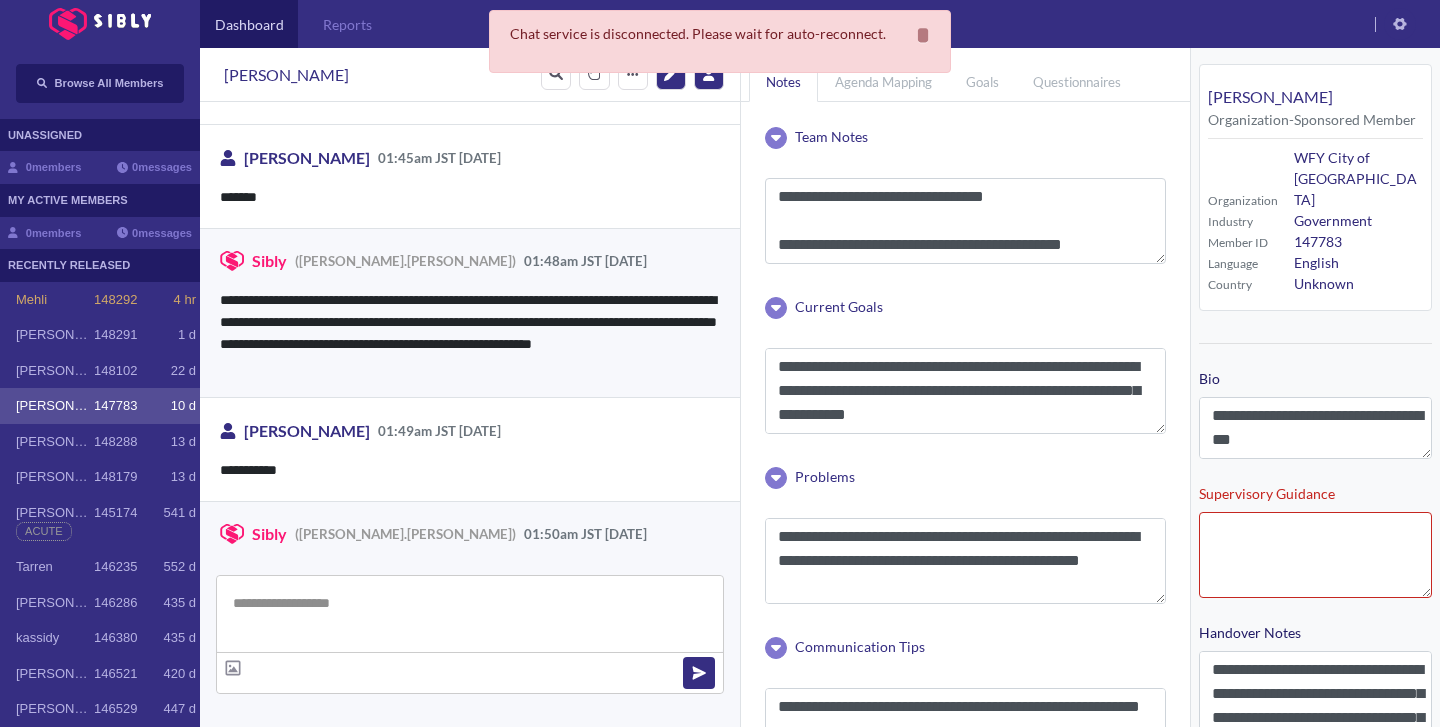 scroll, scrollTop: 3466, scrollLeft: 0, axis: vertical 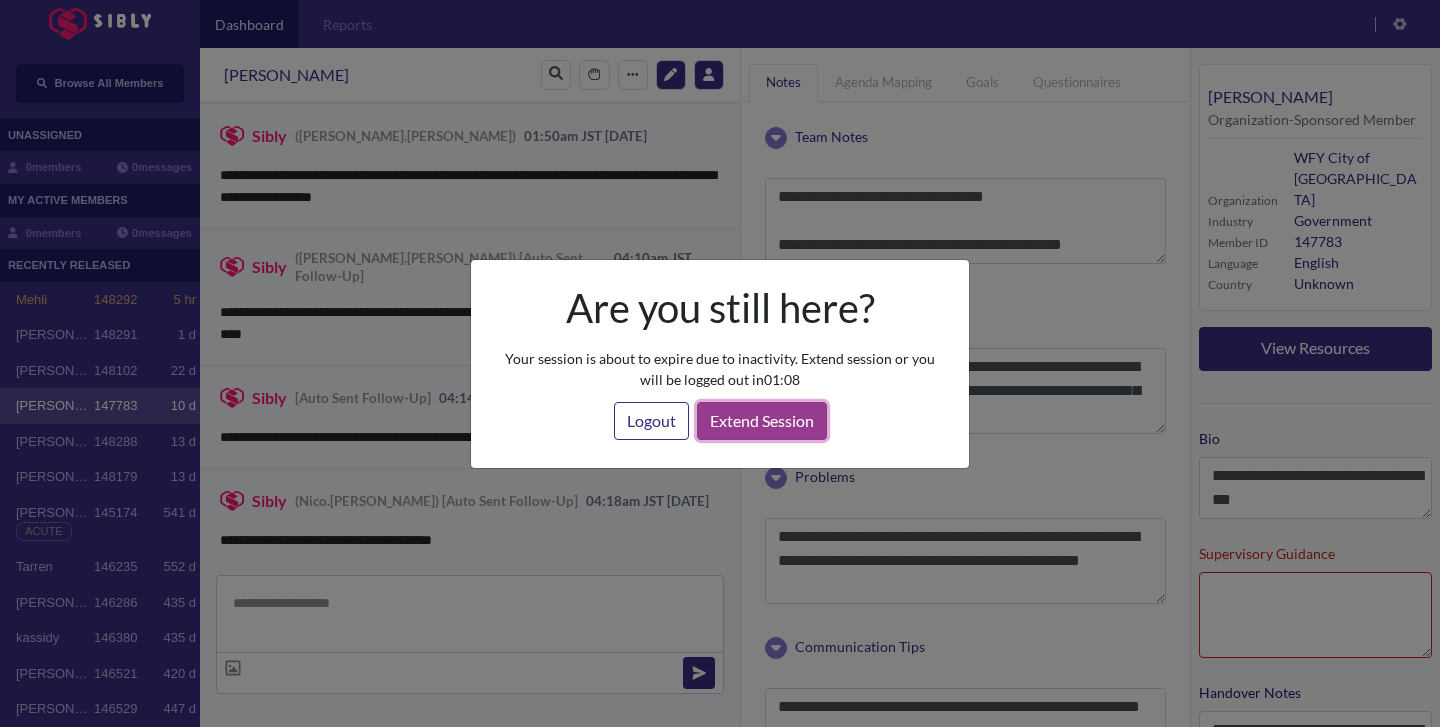 click on "Extend Session" at bounding box center [762, 421] 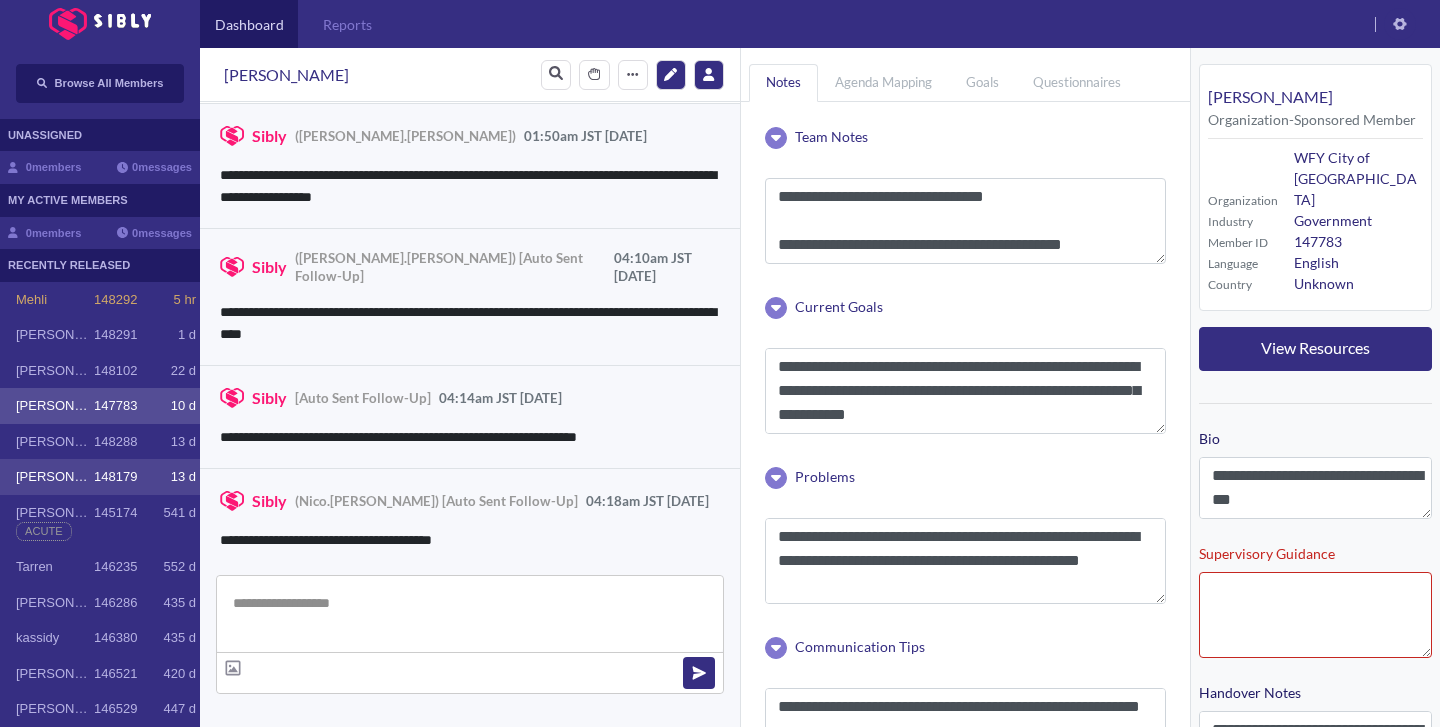 click on "[PERSON_NAME] 148179 13 d" at bounding box center (100, 477) 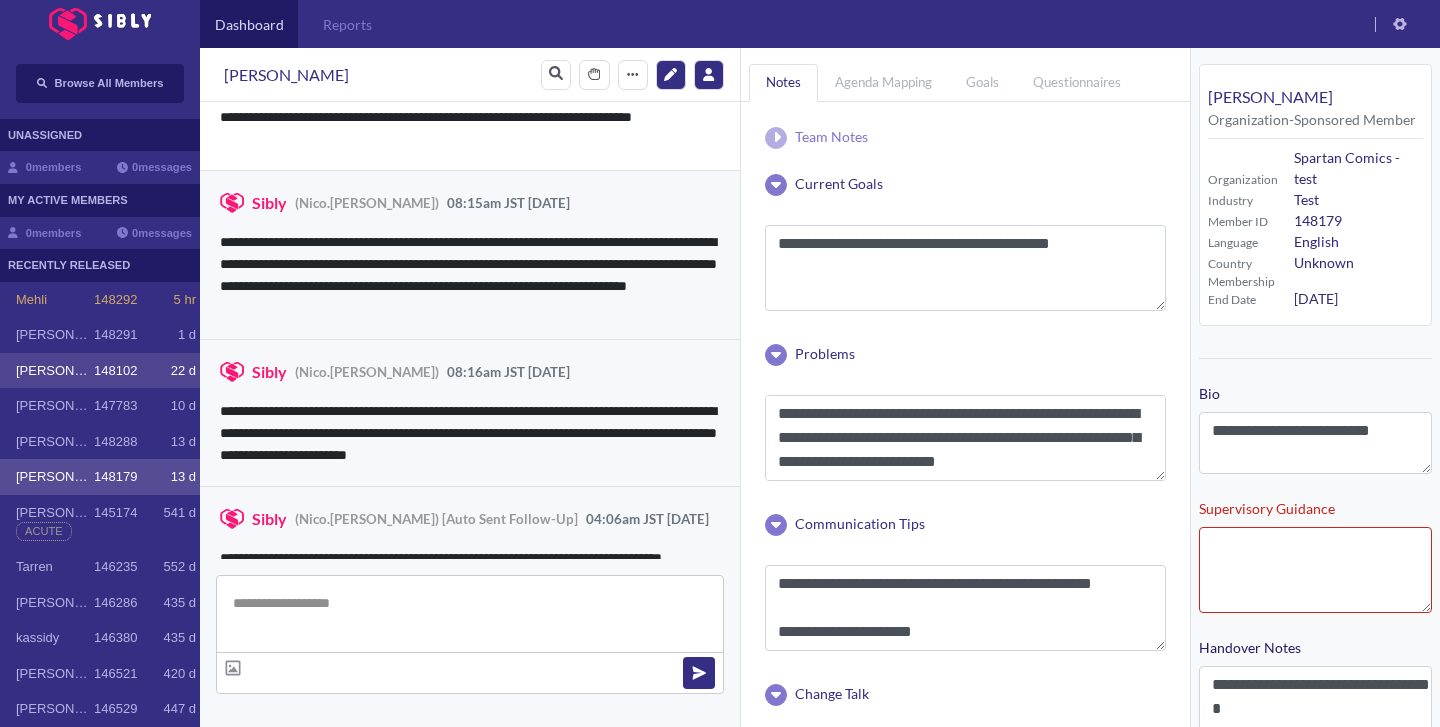 scroll, scrollTop: 0, scrollLeft: 0, axis: both 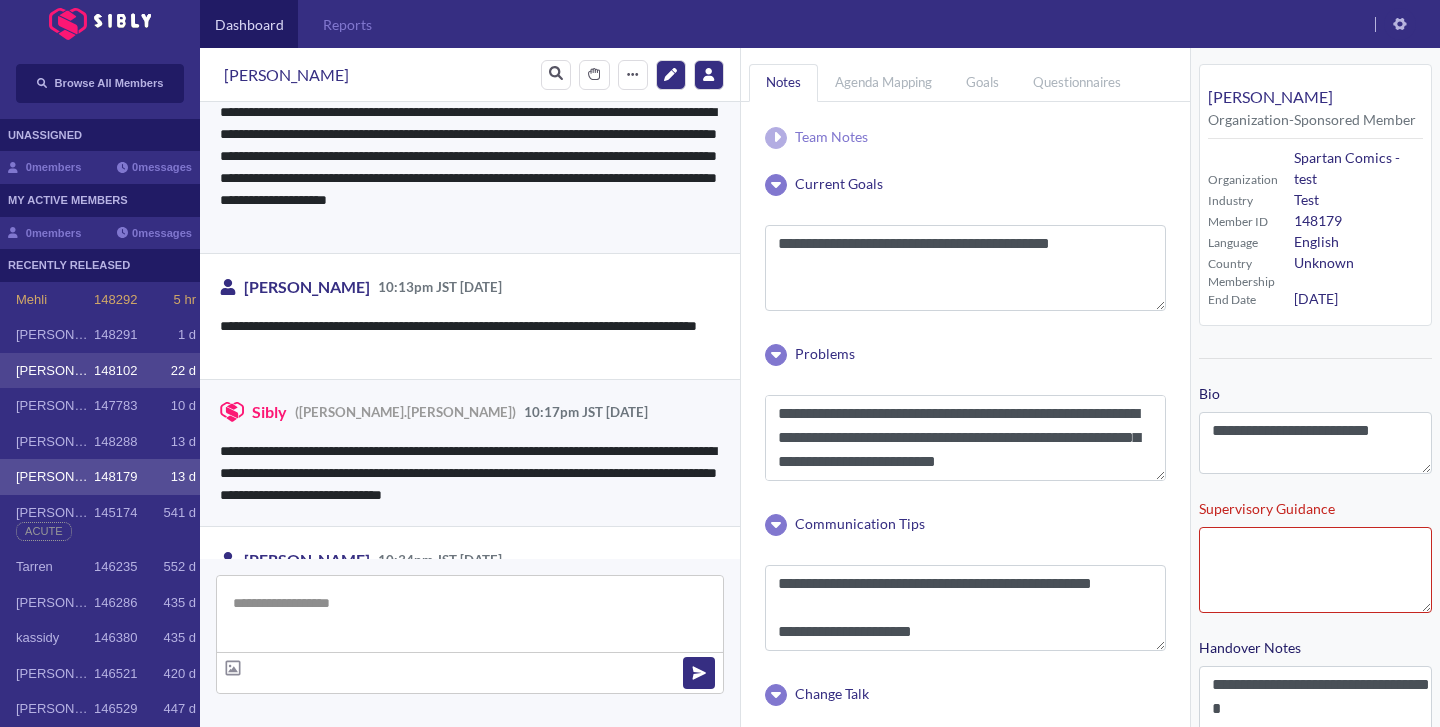 click on "[PERSON_NAME]" at bounding box center [55, 371] 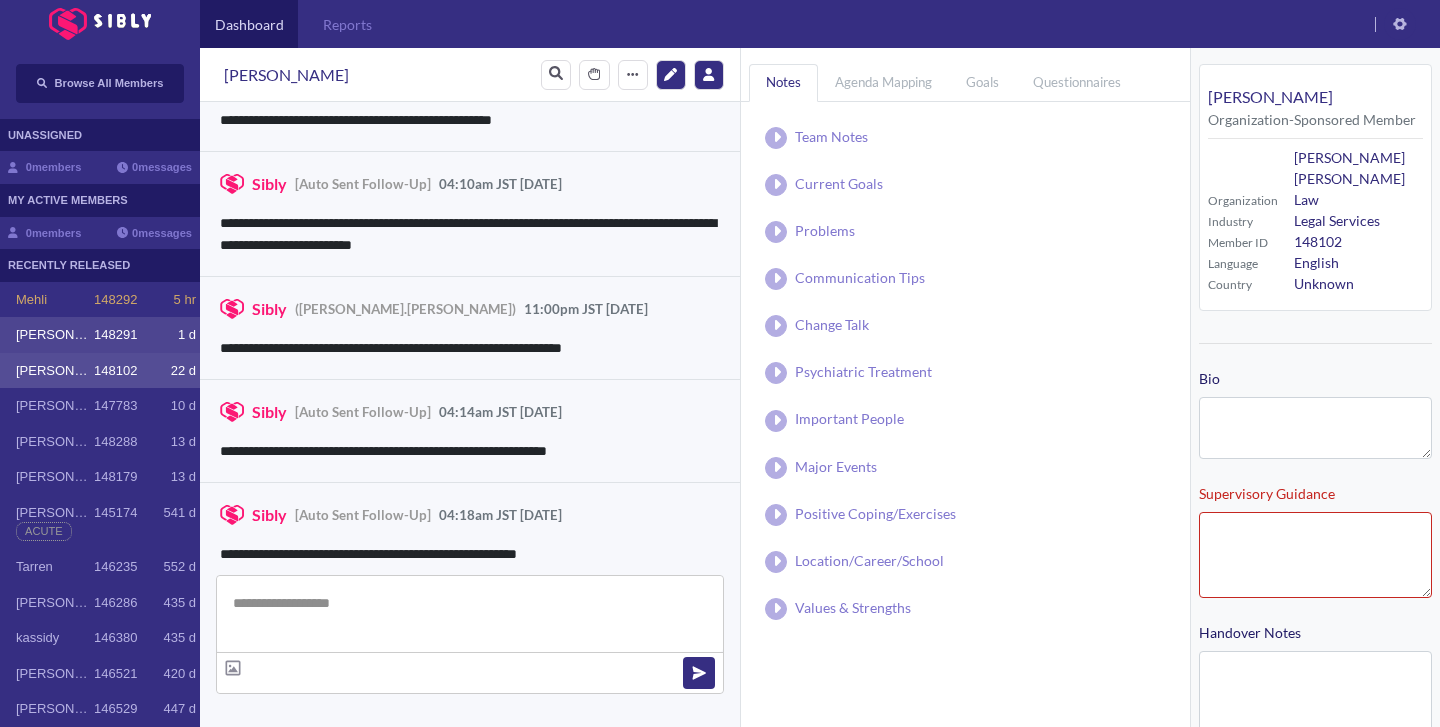 scroll, scrollTop: 3364, scrollLeft: 0, axis: vertical 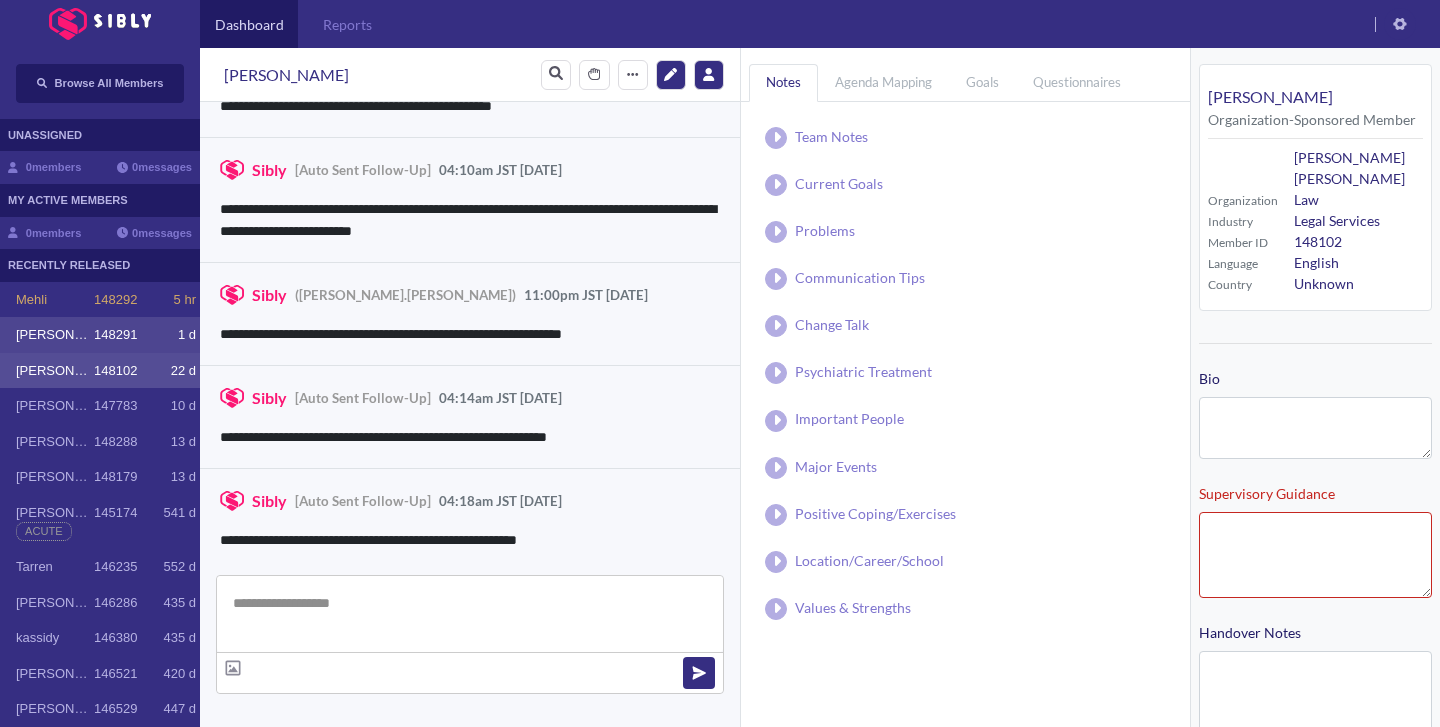 click on "148291" at bounding box center (115, 335) 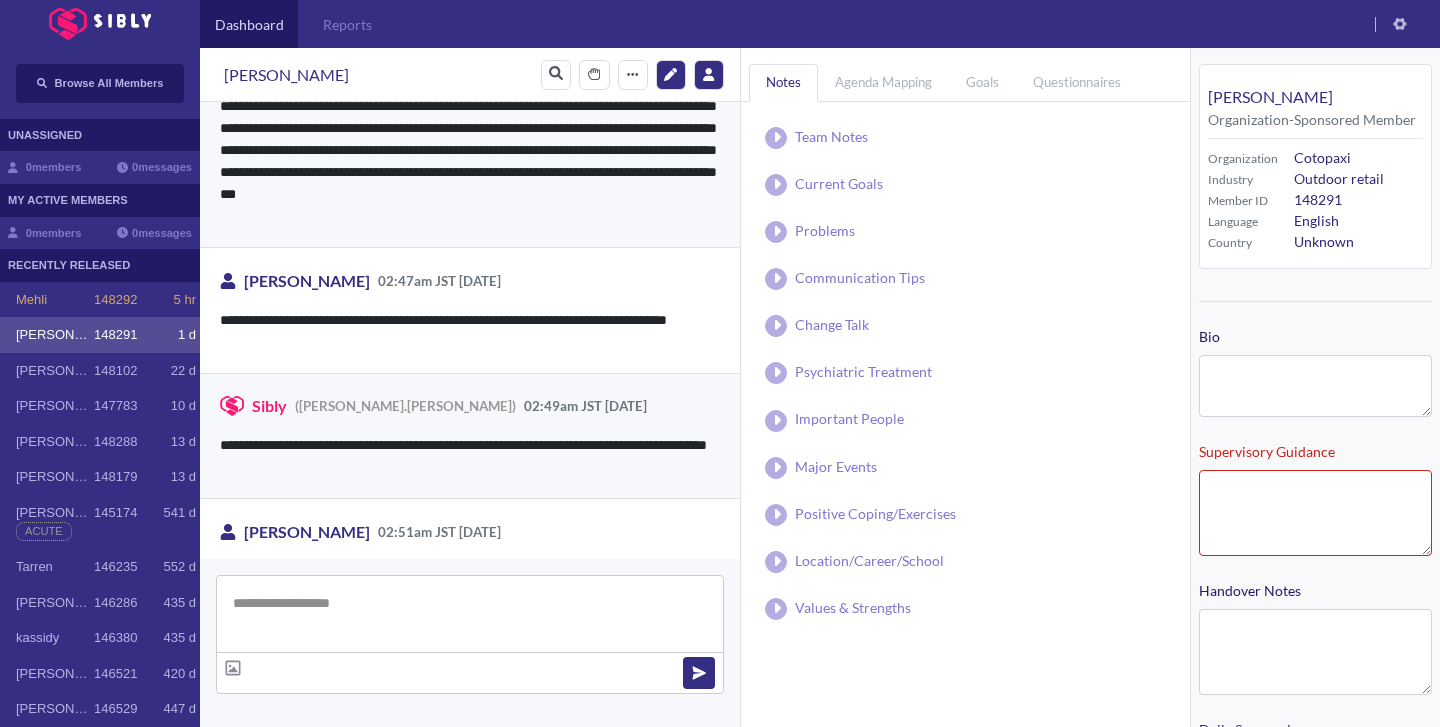 scroll, scrollTop: 4289, scrollLeft: 0, axis: vertical 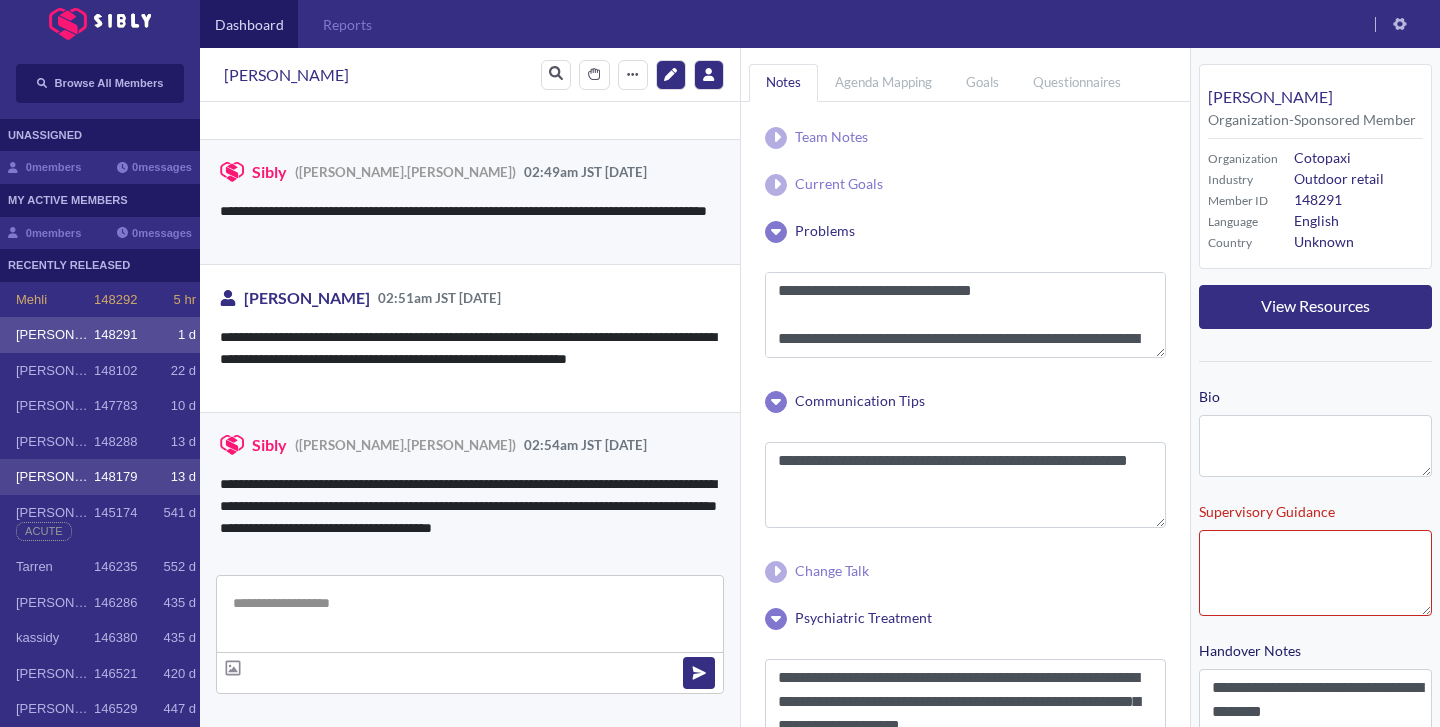 click on "13 d" 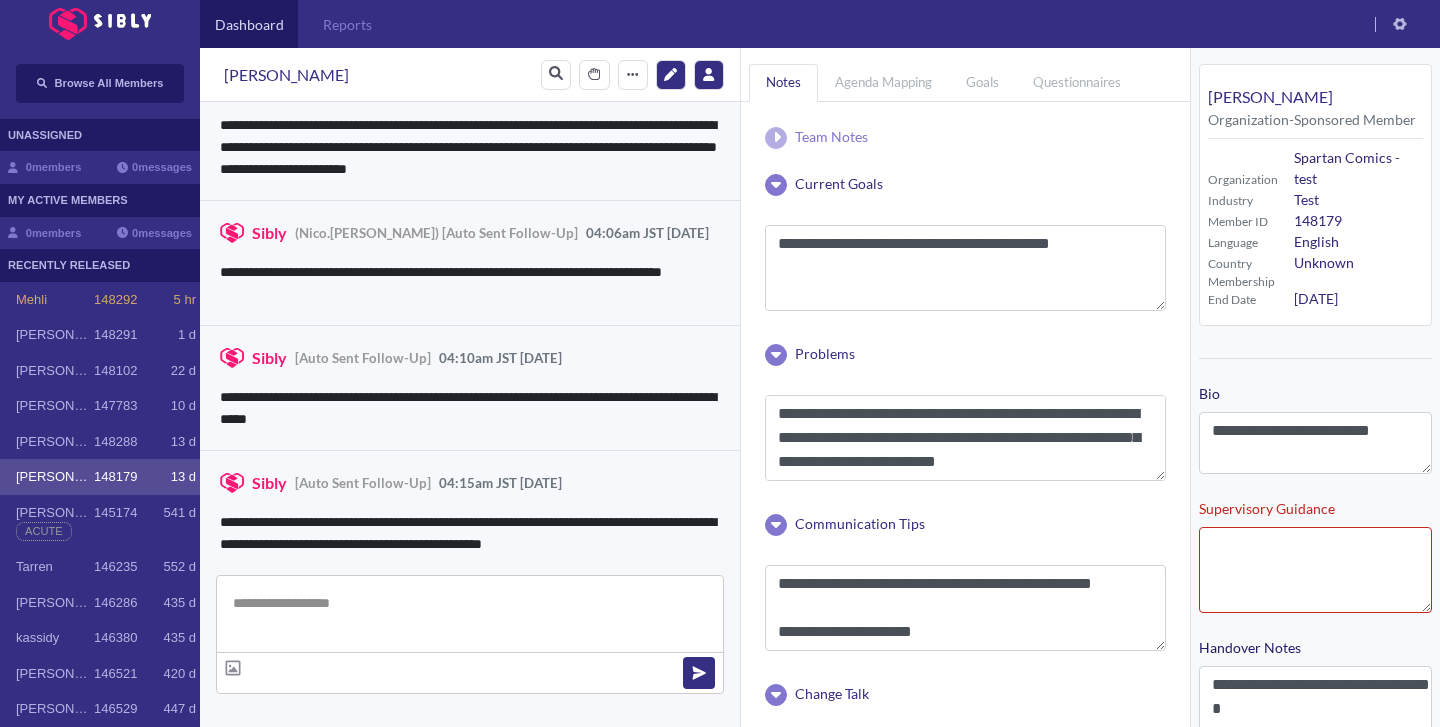 scroll, scrollTop: 4075, scrollLeft: 0, axis: vertical 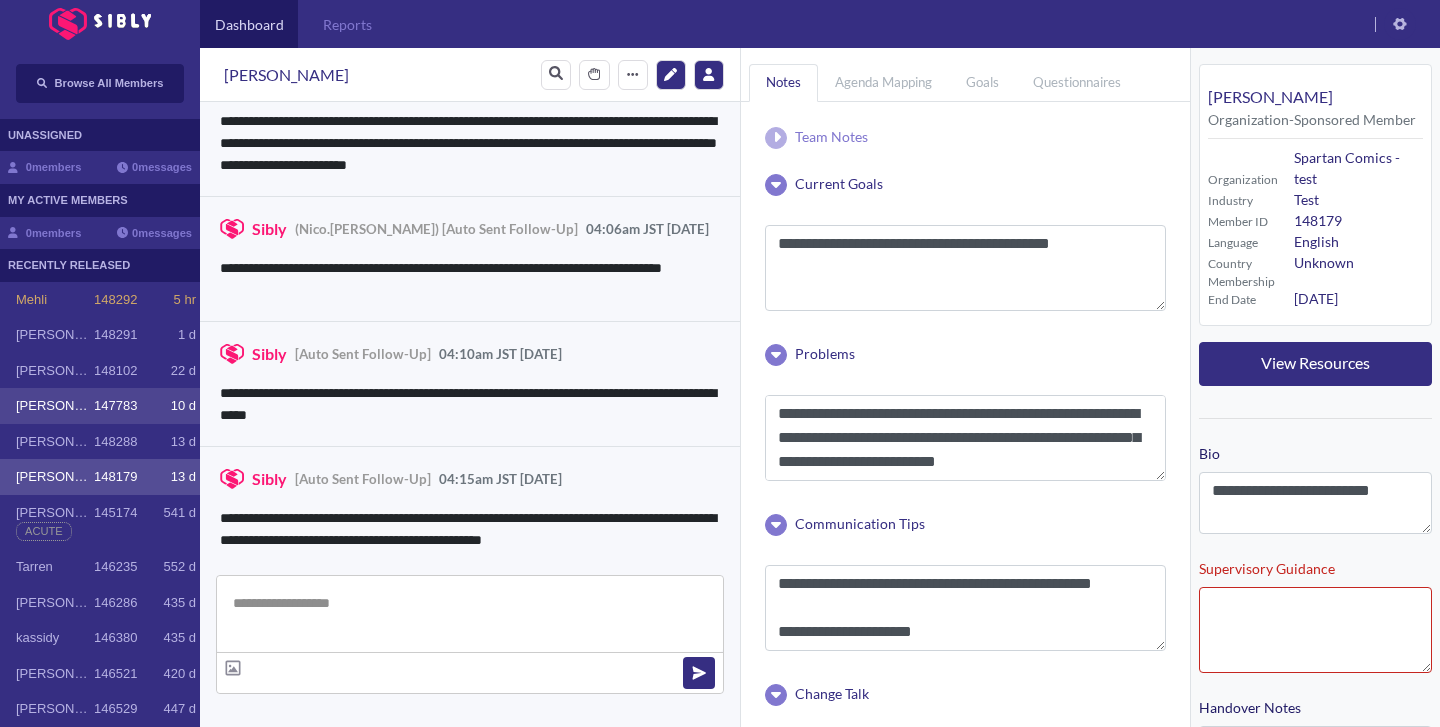 click on "147783" at bounding box center (115, 406) 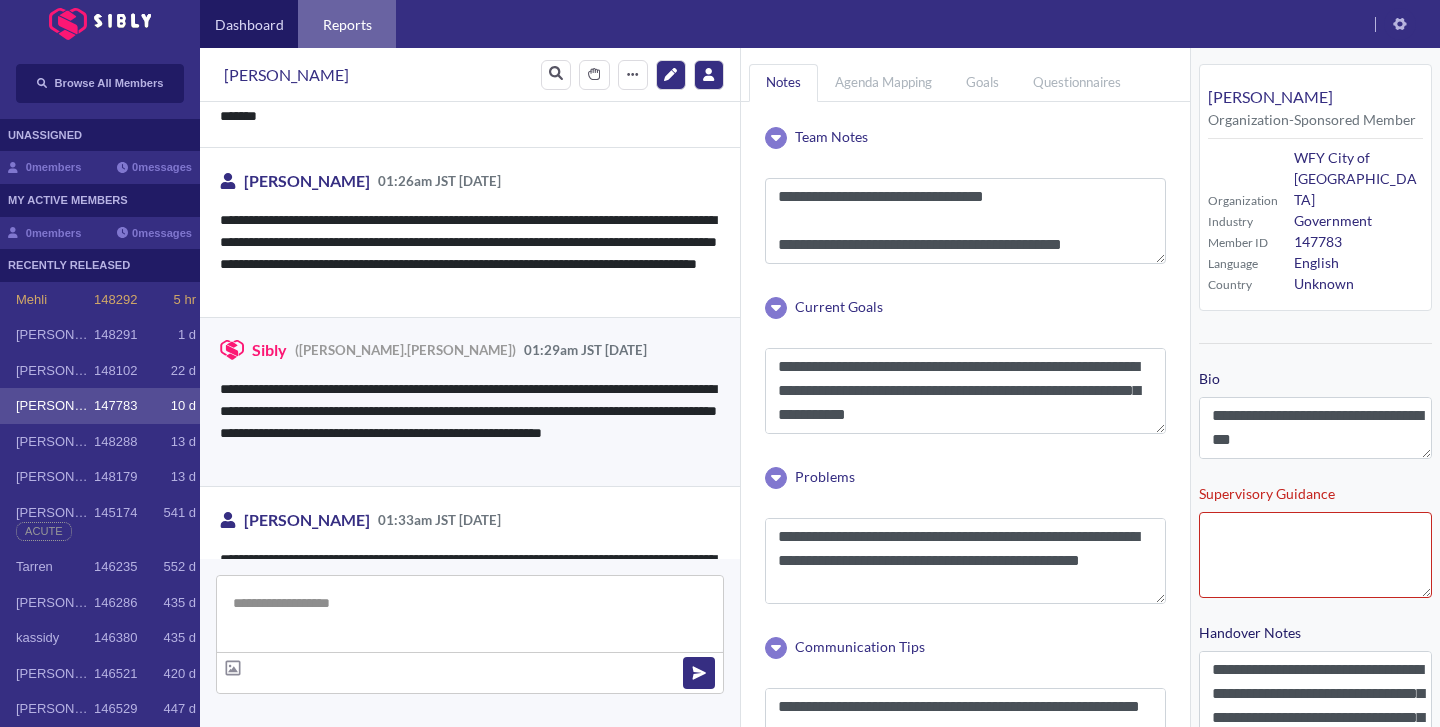 scroll, scrollTop: 1884, scrollLeft: 0, axis: vertical 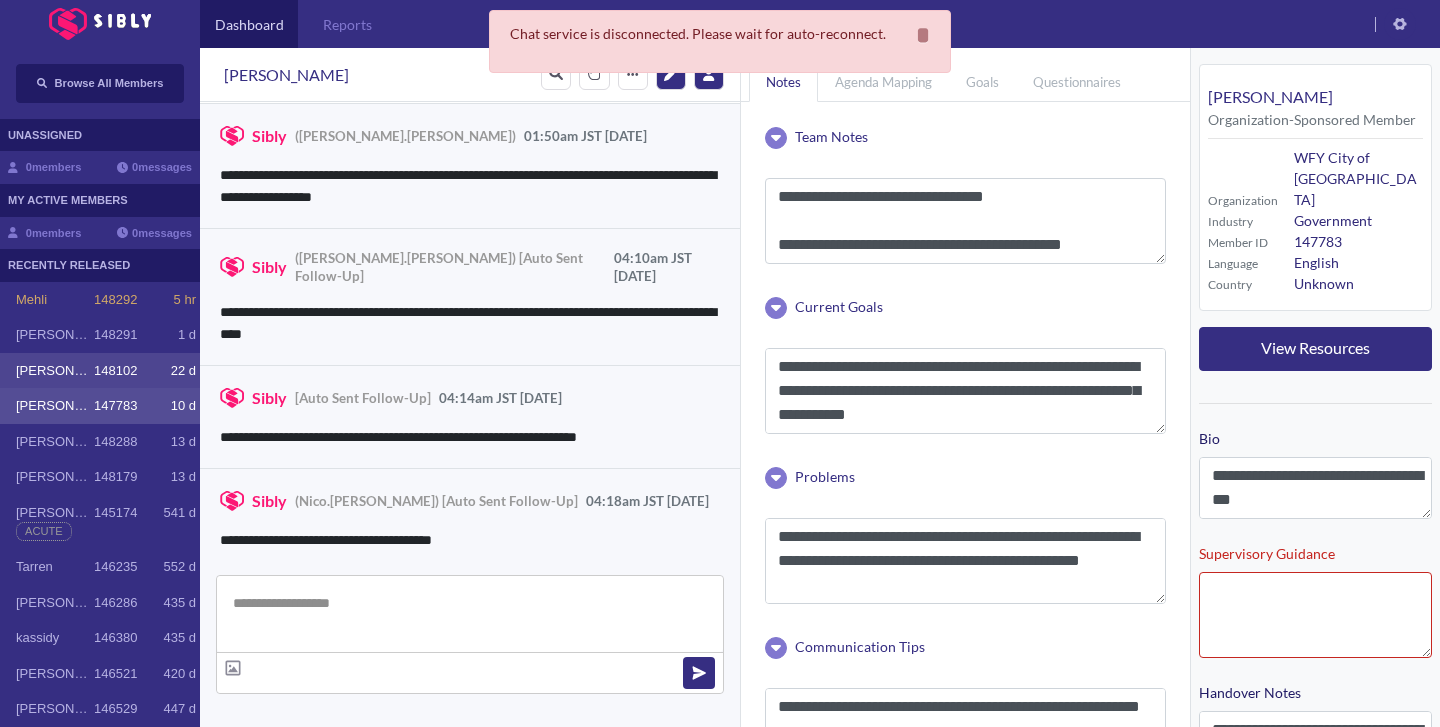 click on "[PERSON_NAME] 148102 22 d" at bounding box center [100, 371] 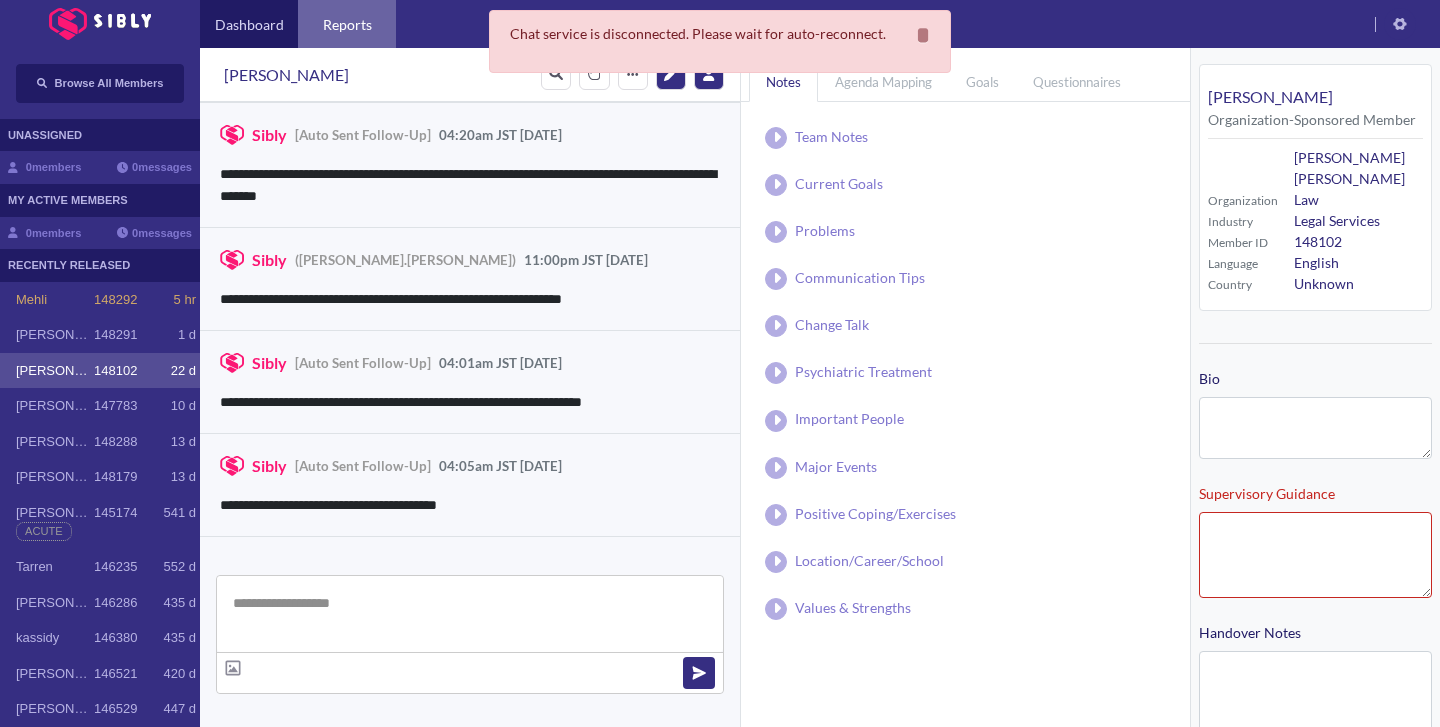 scroll, scrollTop: 250, scrollLeft: 0, axis: vertical 